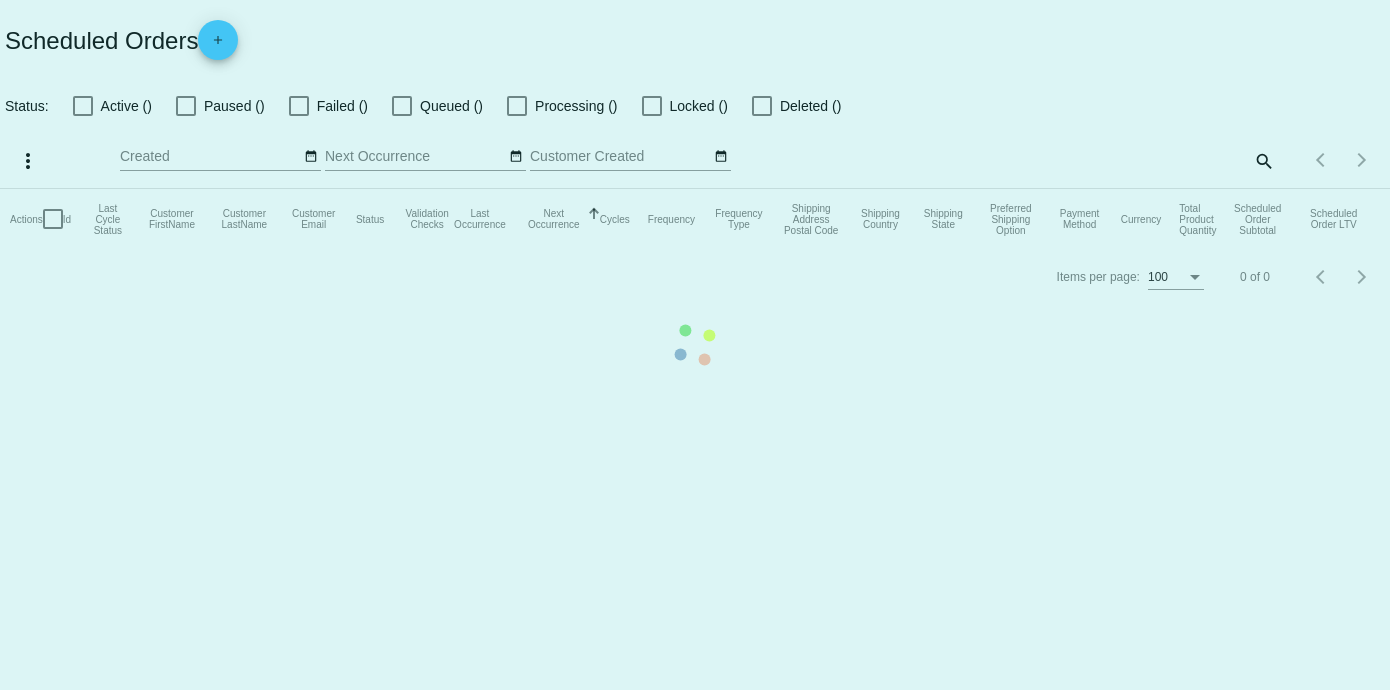 scroll, scrollTop: 0, scrollLeft: 0, axis: both 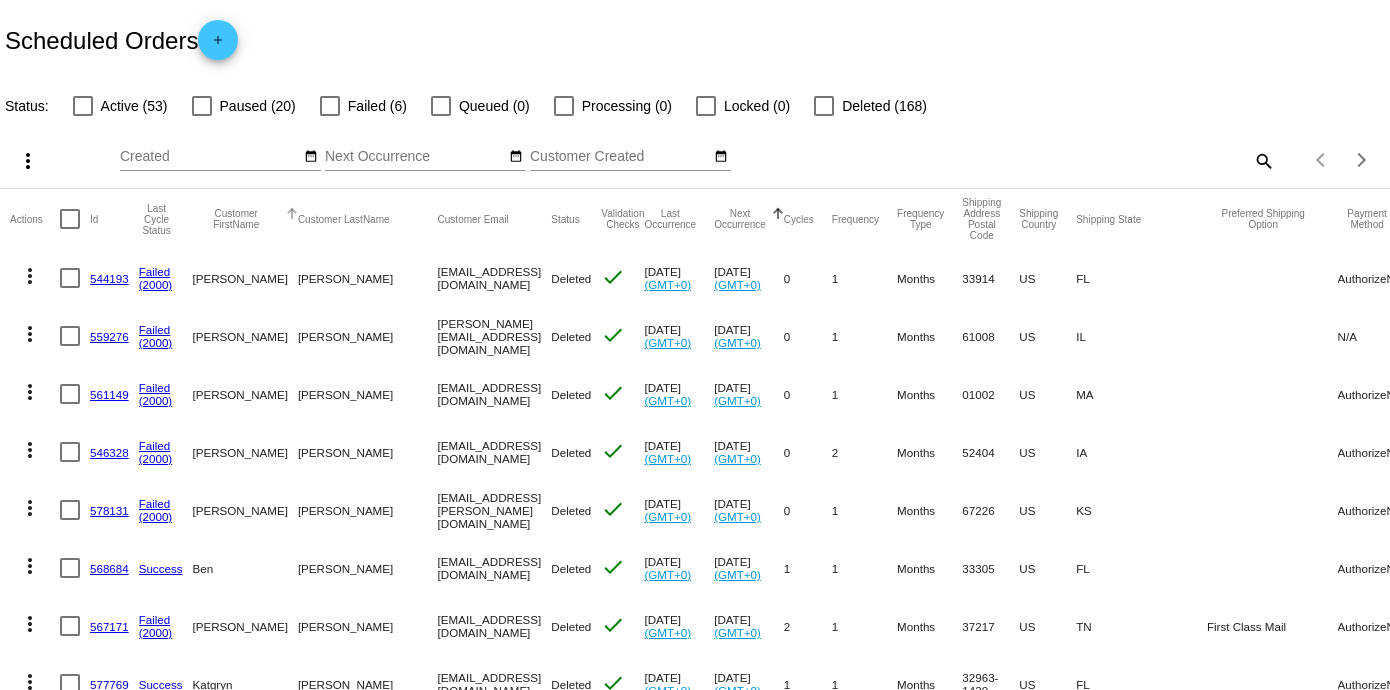 click on "Customer FirstName" 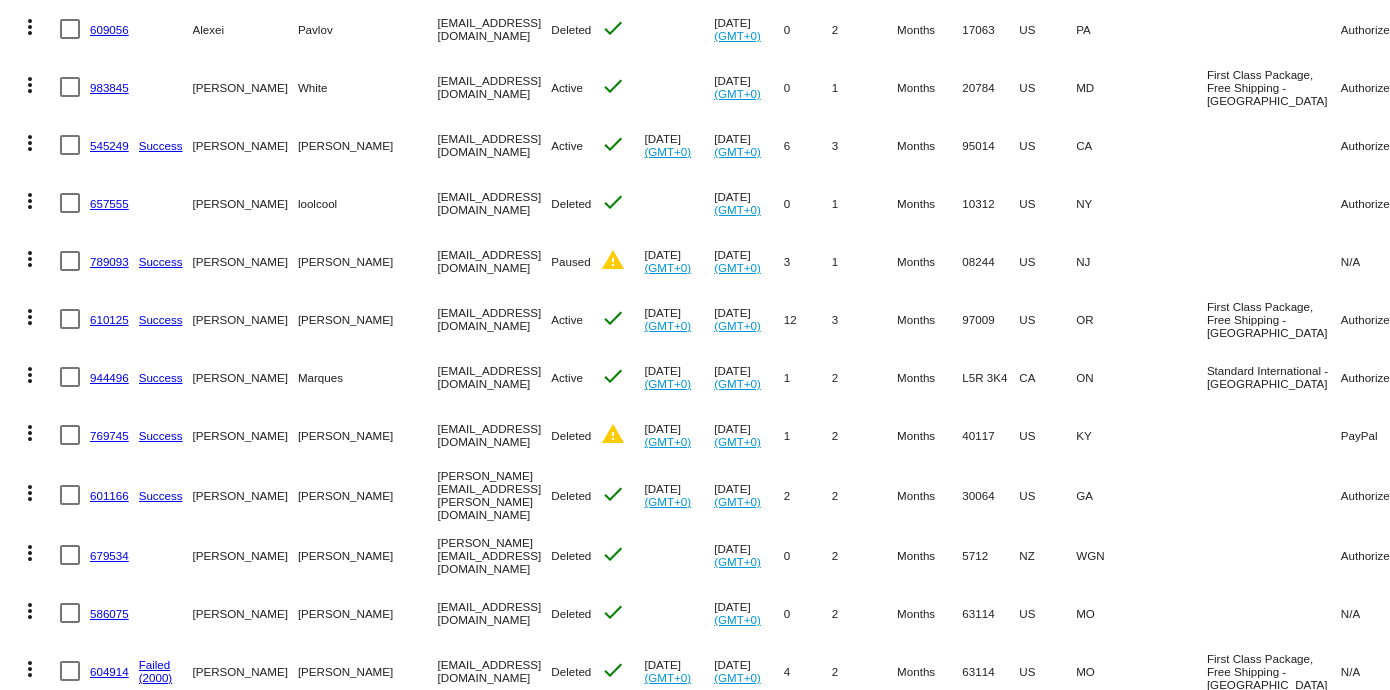 scroll, scrollTop: 370, scrollLeft: 0, axis: vertical 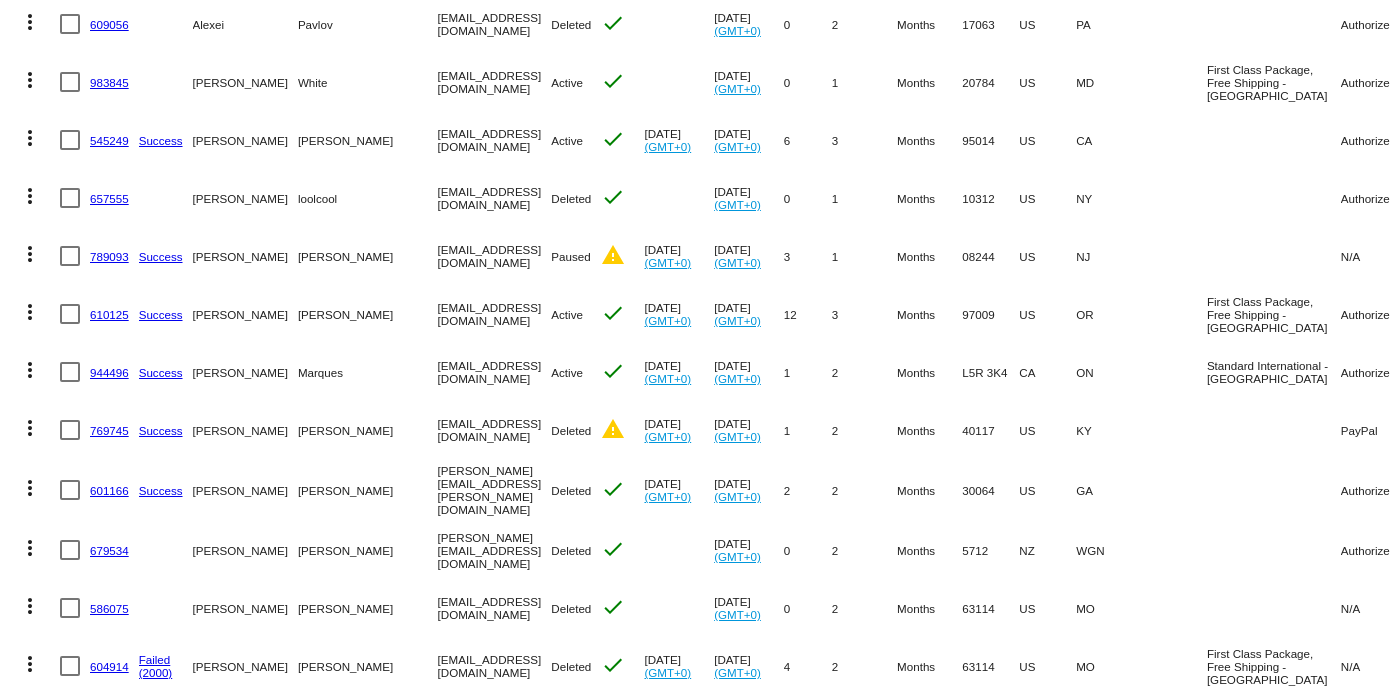 click on "983845" 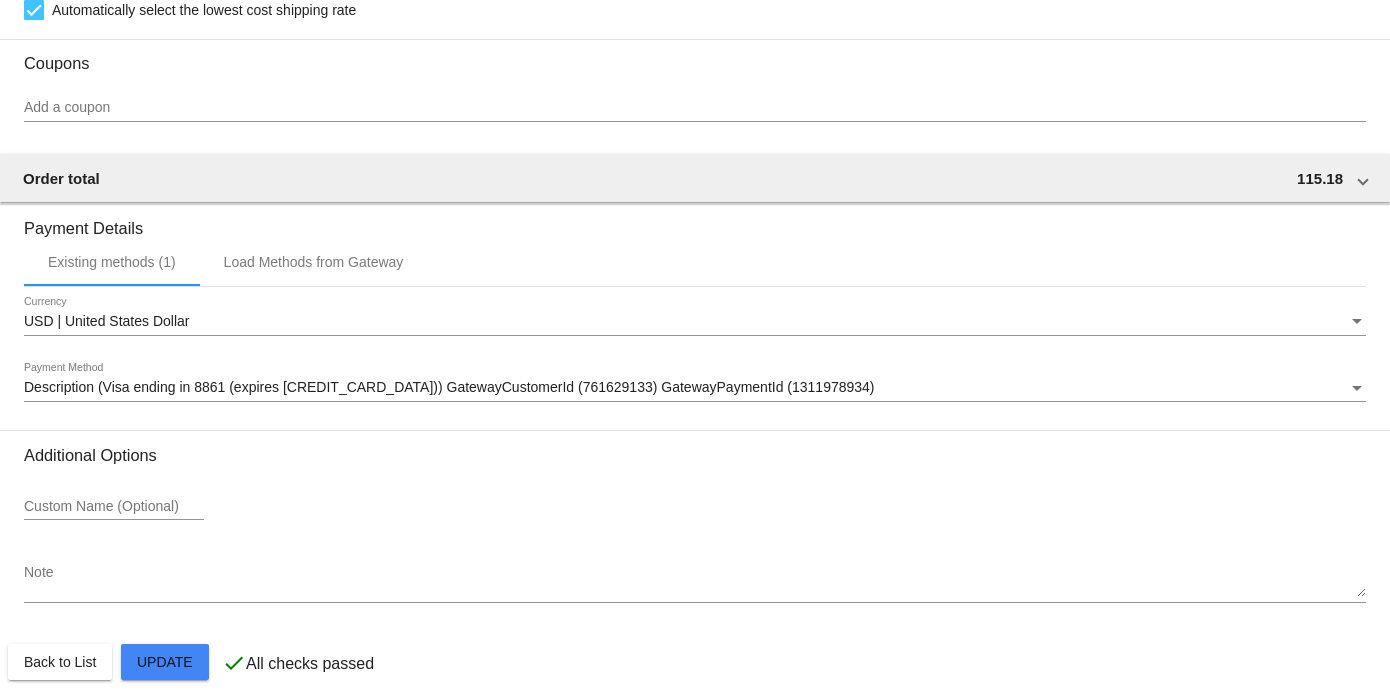 scroll, scrollTop: 1555, scrollLeft: 0, axis: vertical 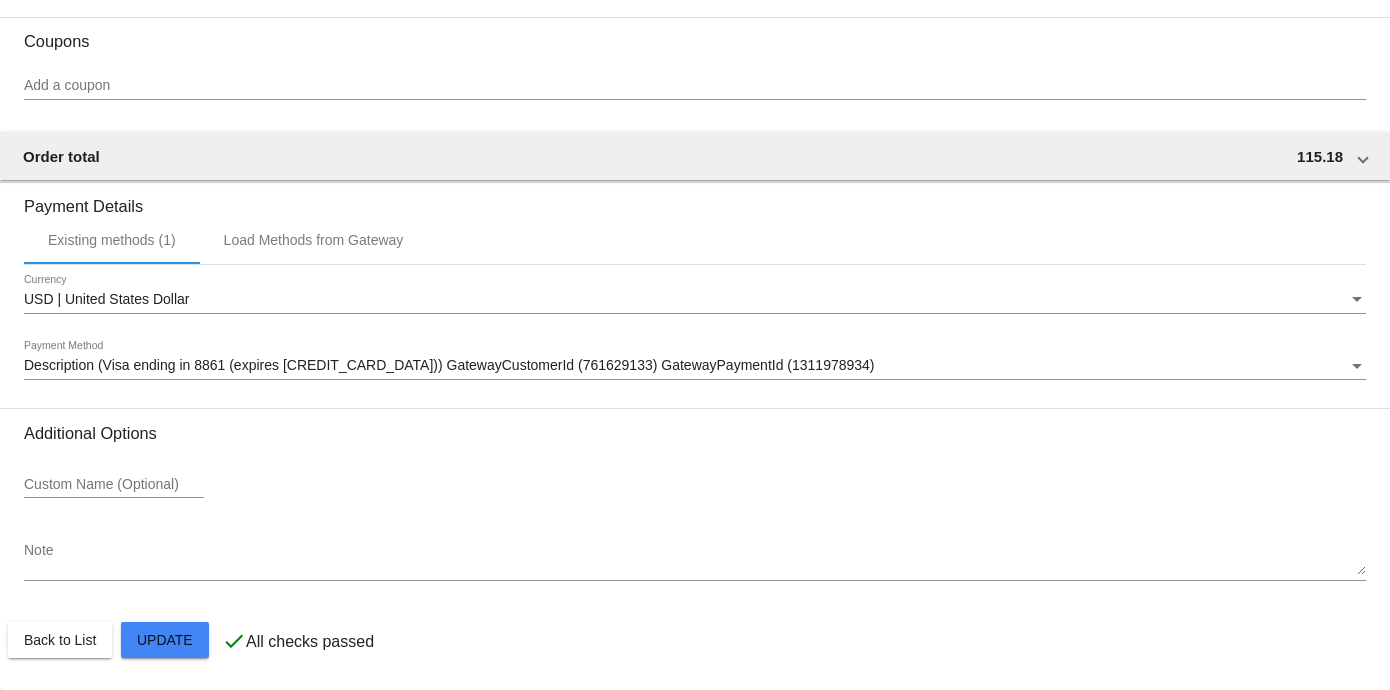 click on "Description (Visa ending in 8861 (expires [CREDIT_CARD_DATA])) GatewayCustomerId (761629133)
GatewayPaymentId (1311978934)" at bounding box center [686, 366] 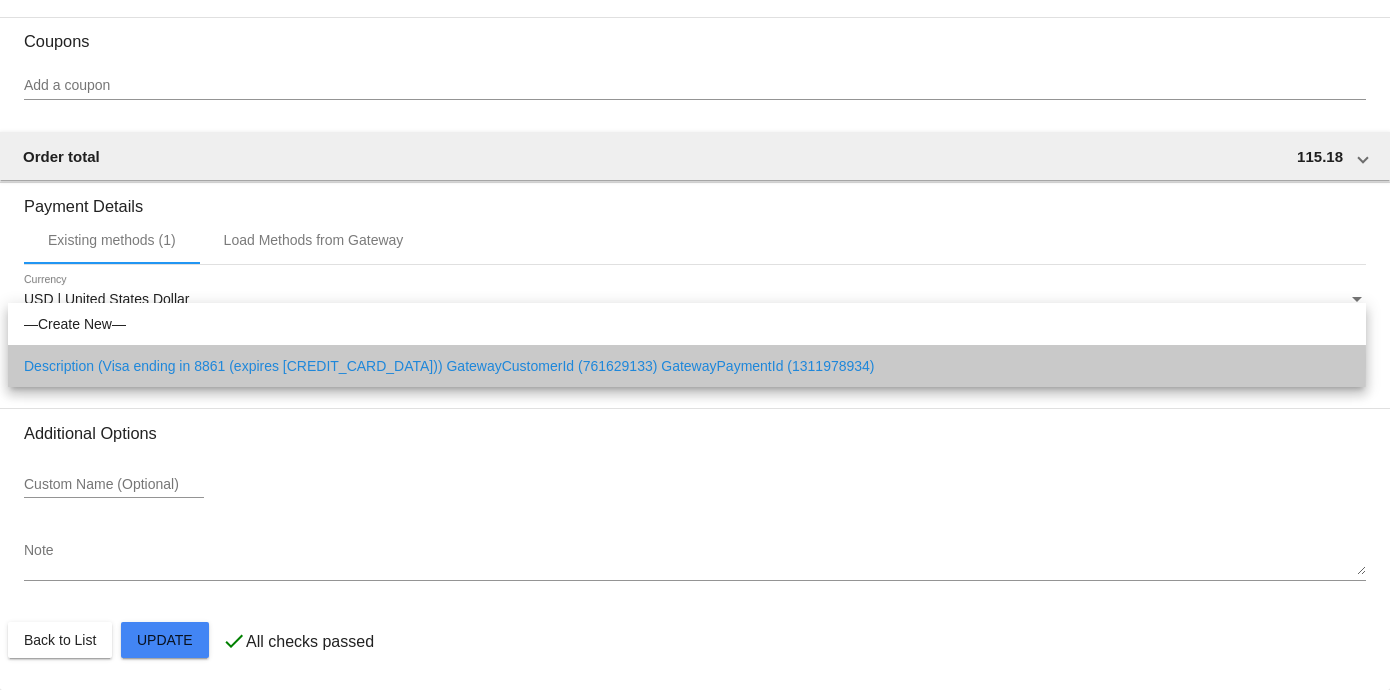 click on "Description (Visa ending in 8861 (expires [CREDIT_CARD_DATA])) GatewayCustomerId (761629133)
GatewayPaymentId (1311978934)" at bounding box center (687, 366) 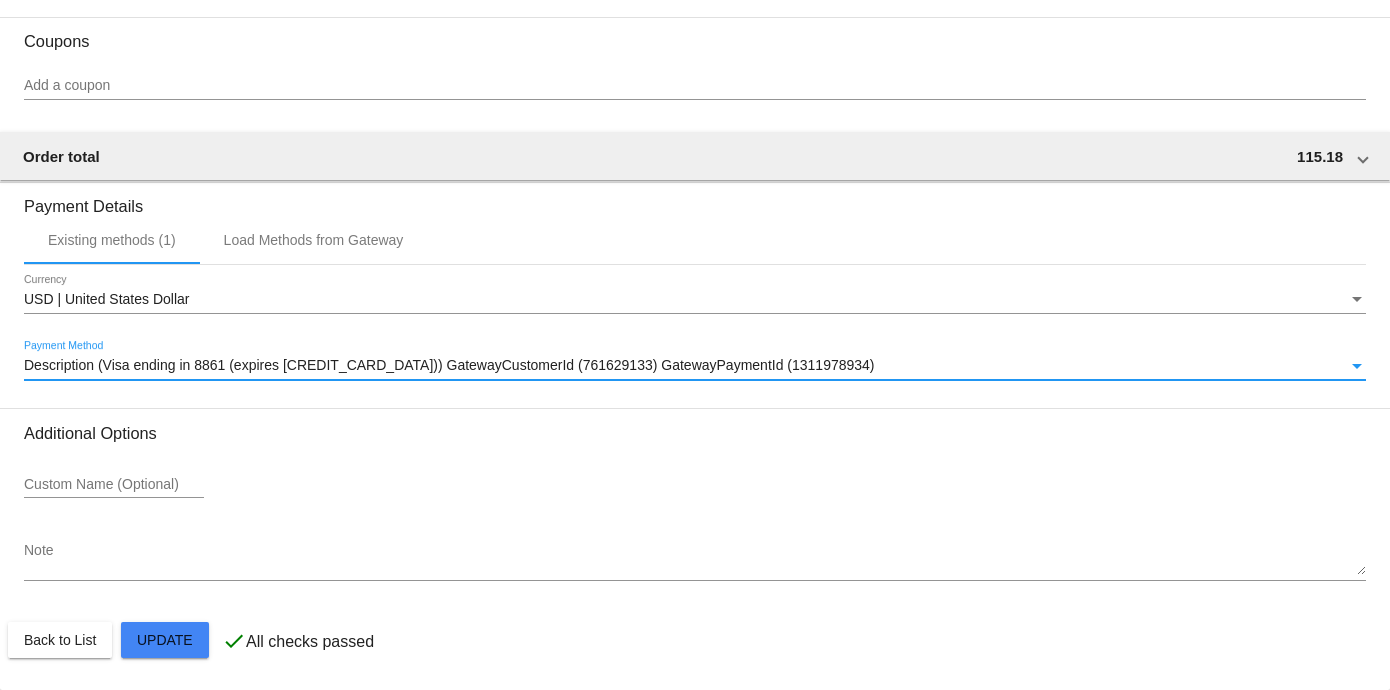 click on "Description (Visa ending in 8861 (expires [CREDIT_CARD_DATA])) GatewayCustomerId (761629133)
GatewayPaymentId (1311978934)" at bounding box center (449, 365) 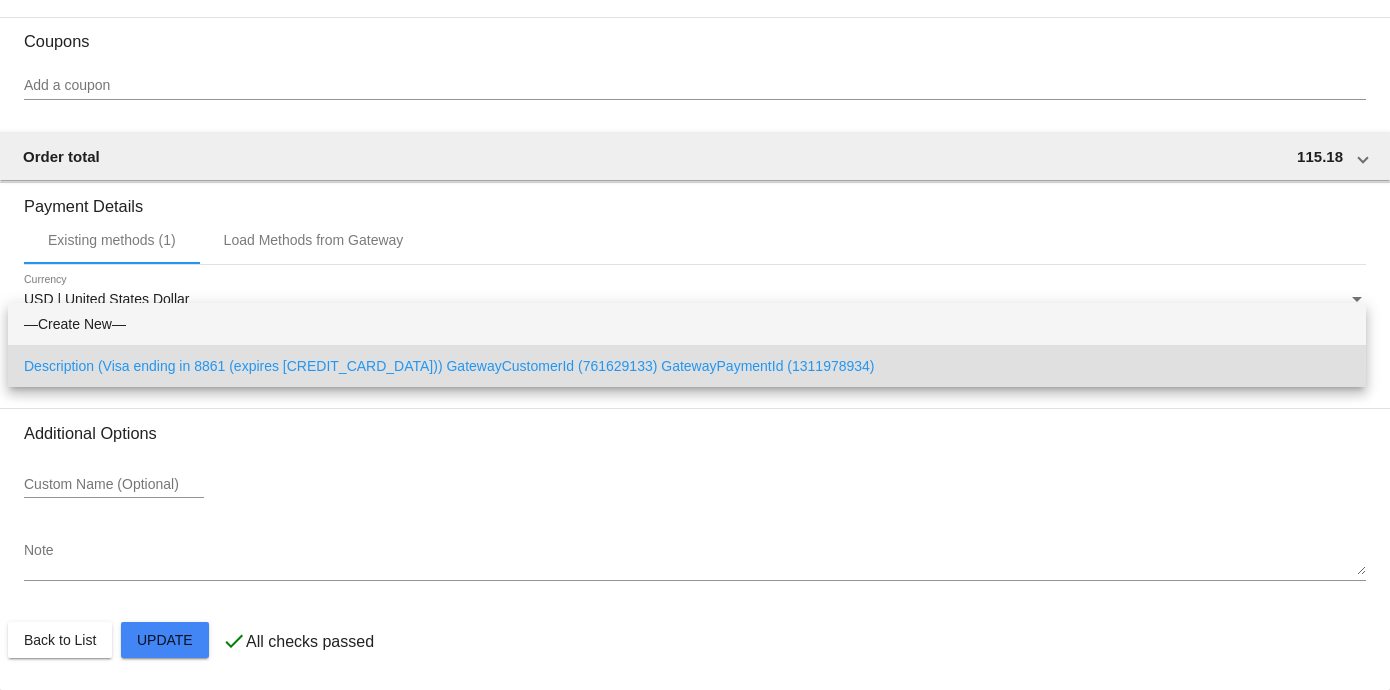 click on "—Create New—" at bounding box center [687, 324] 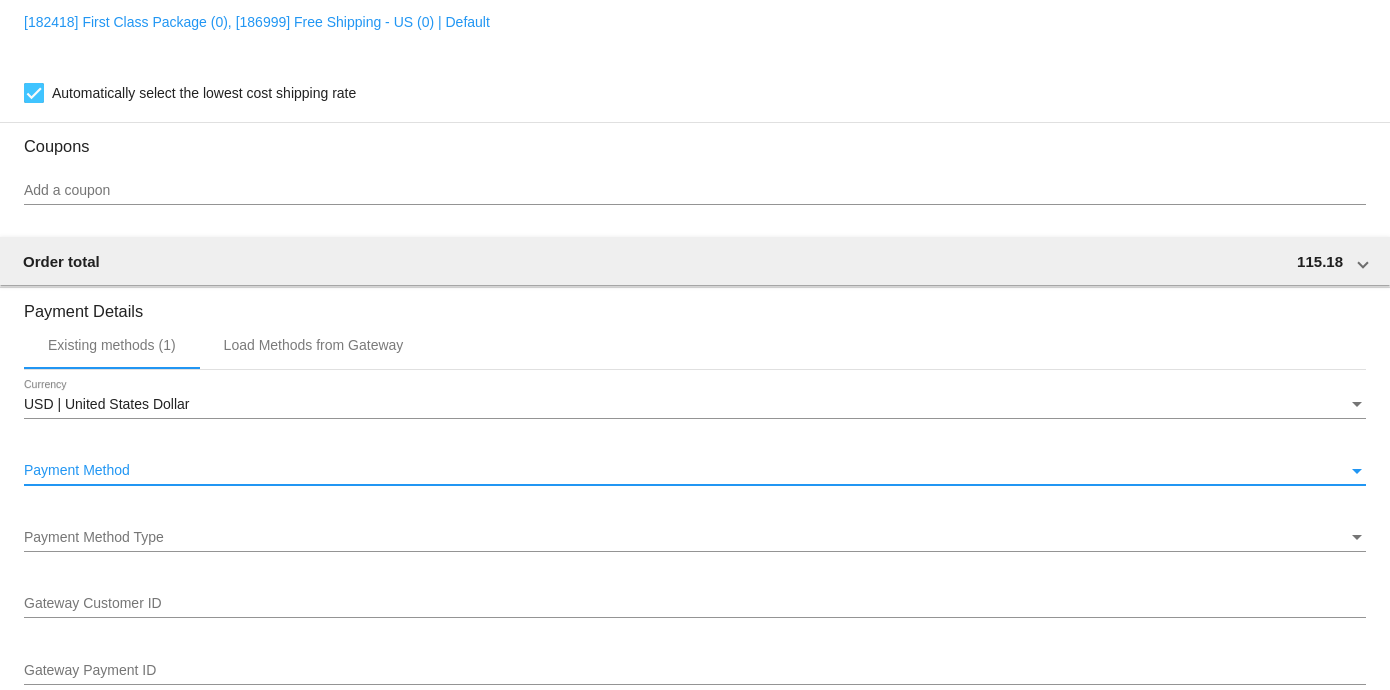 scroll, scrollTop: 1432, scrollLeft: 0, axis: vertical 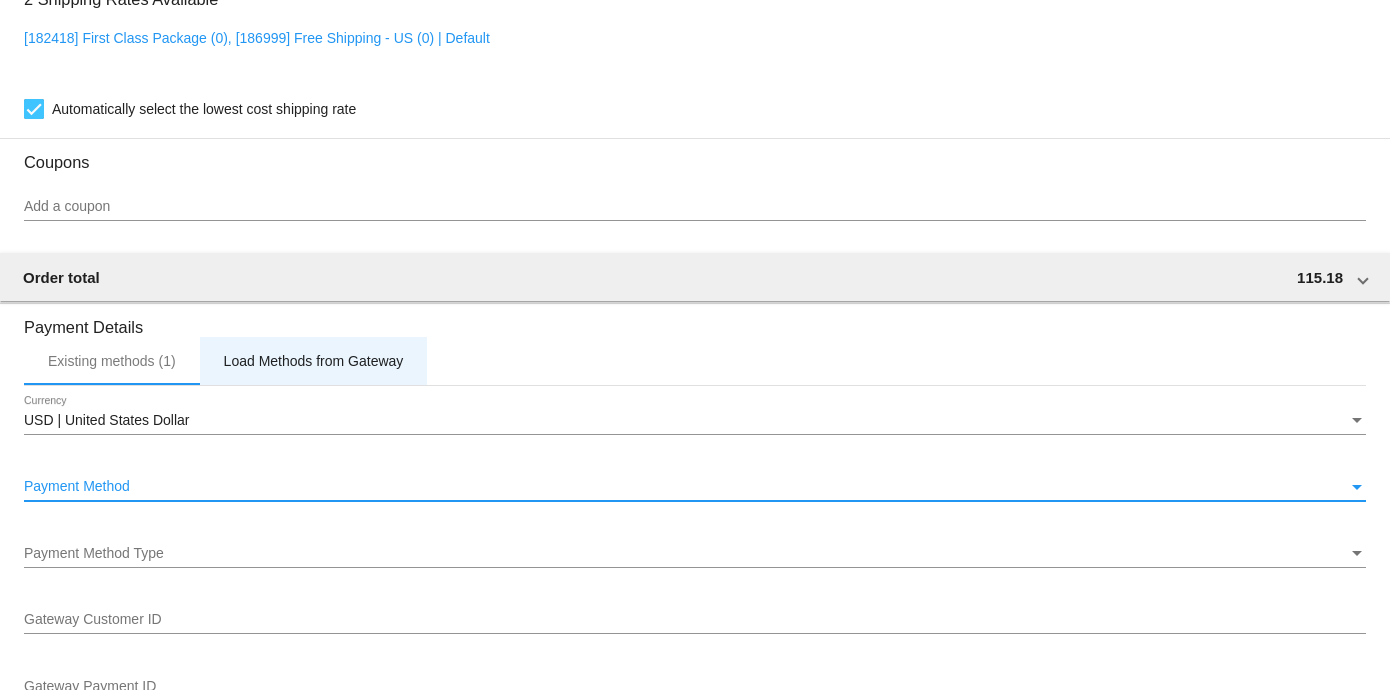 click on "Load Methods from Gateway" at bounding box center (314, 361) 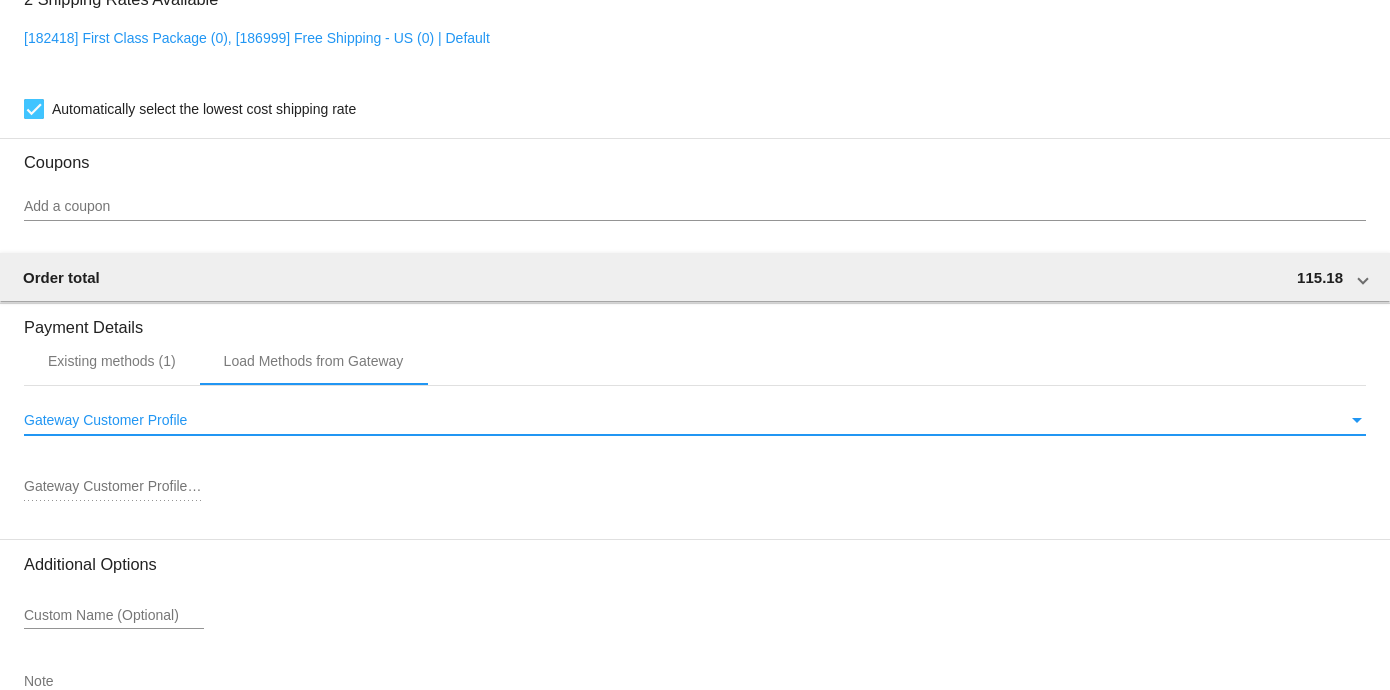 click on "Gateway Customer Profile" at bounding box center (686, 421) 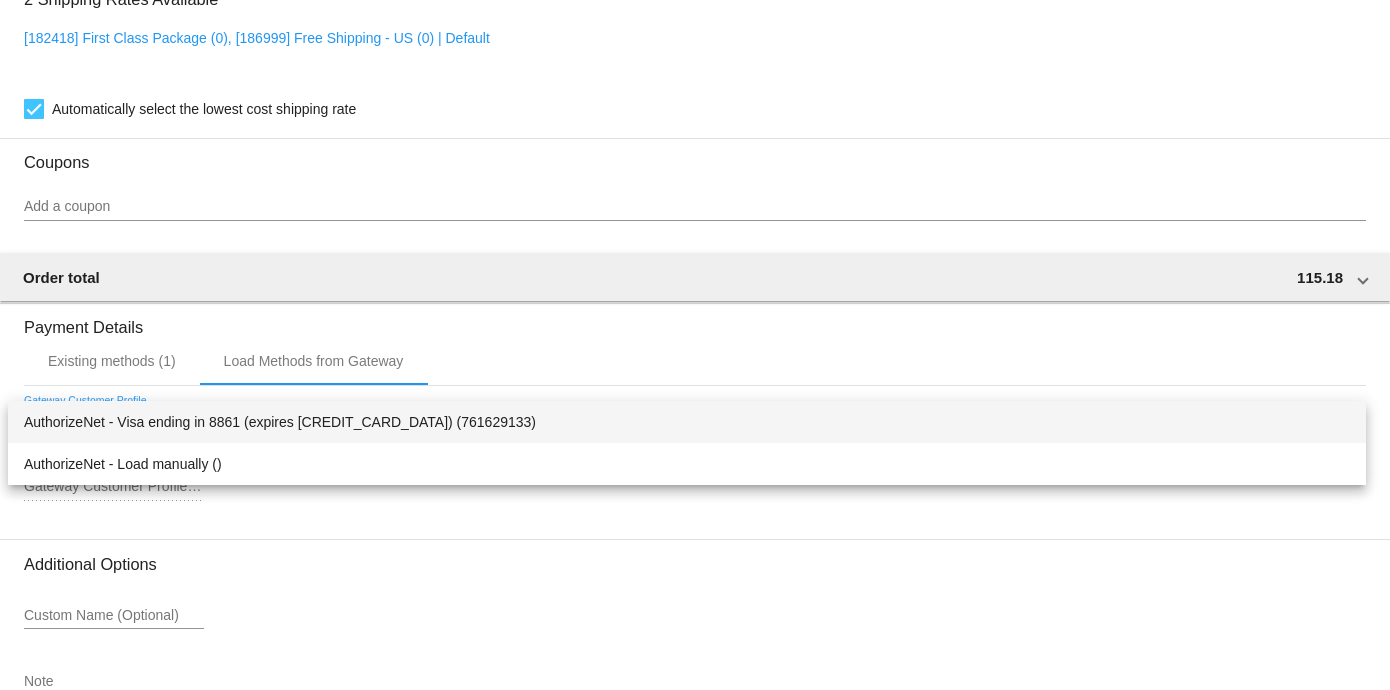 click on "AuthorizeNet - Visa ending in 8861 (expires [CREDIT_CARD_DATA]) (761629133)" at bounding box center (687, 422) 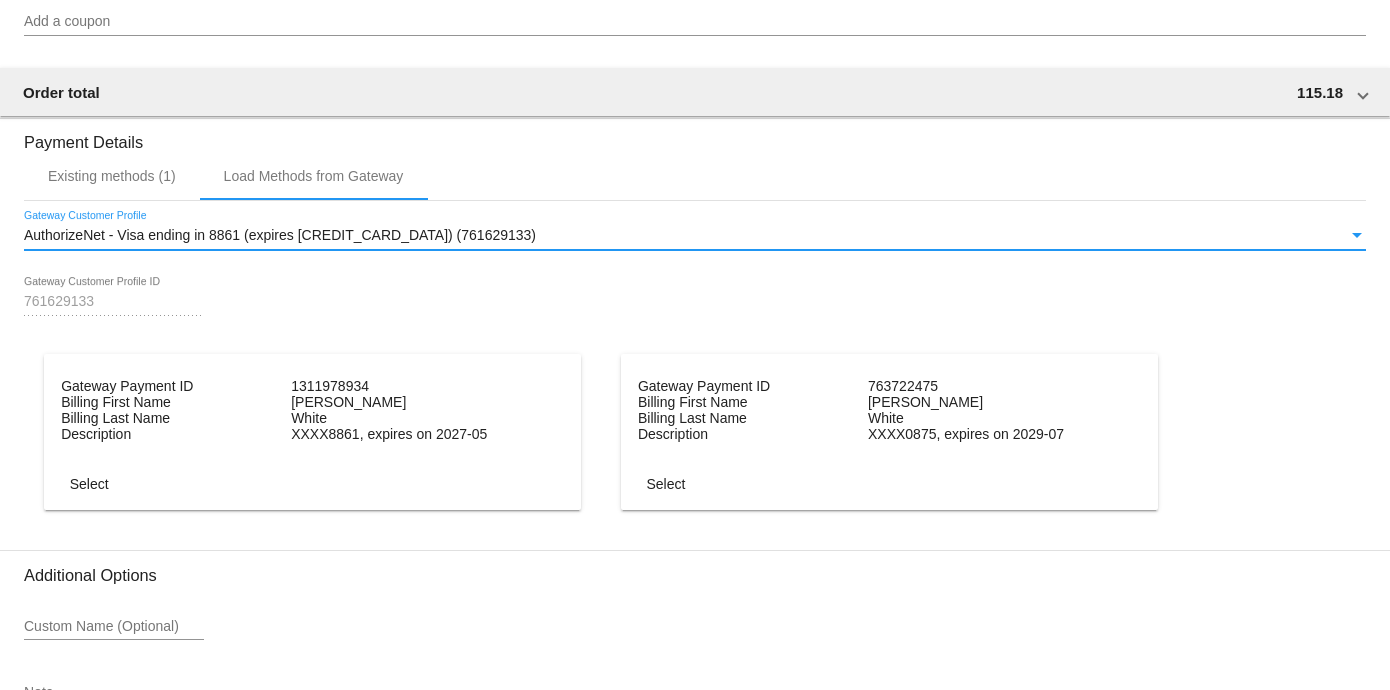 scroll, scrollTop: 1577, scrollLeft: 0, axis: vertical 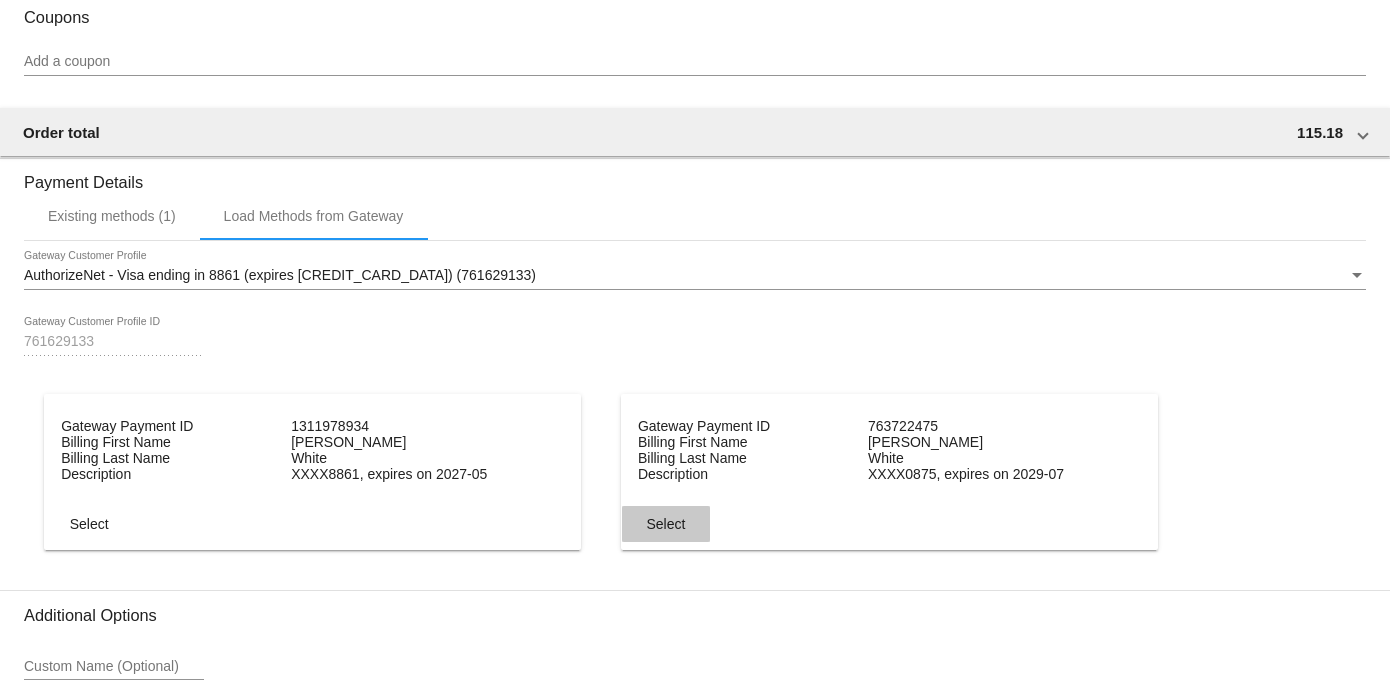 click on "Select" 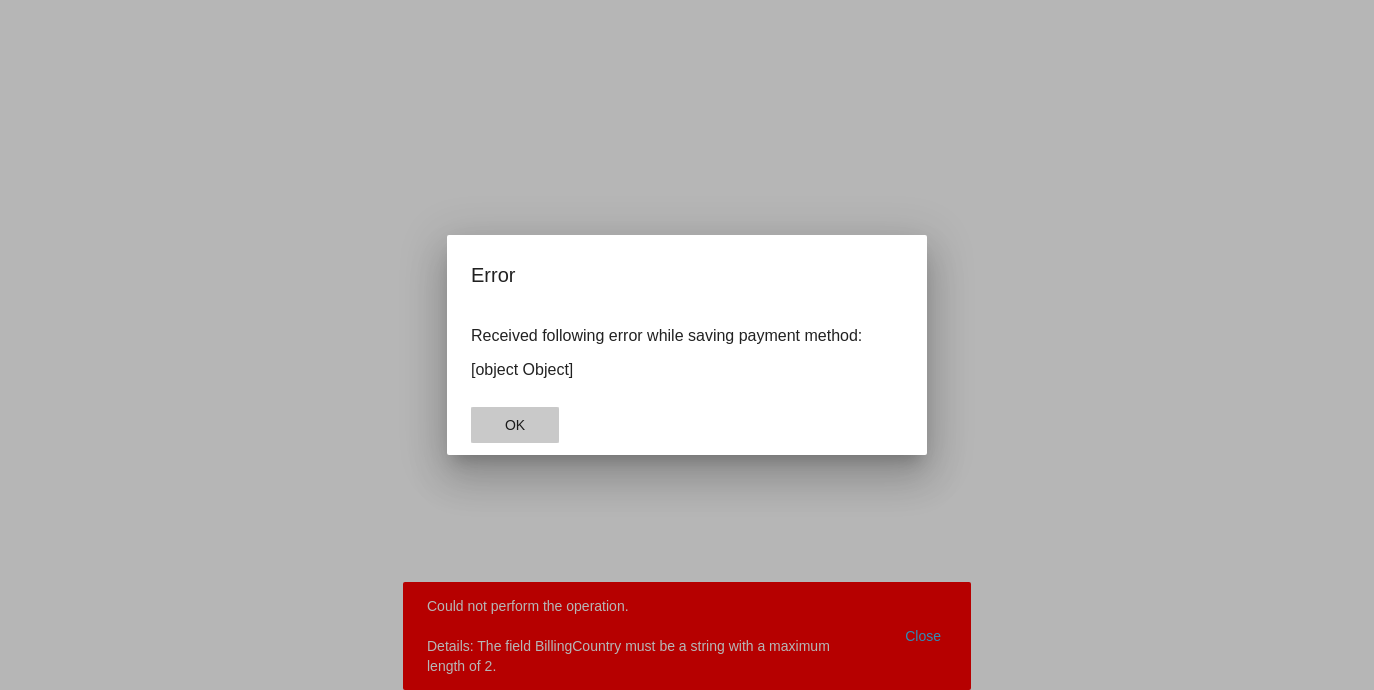 click on "OK" 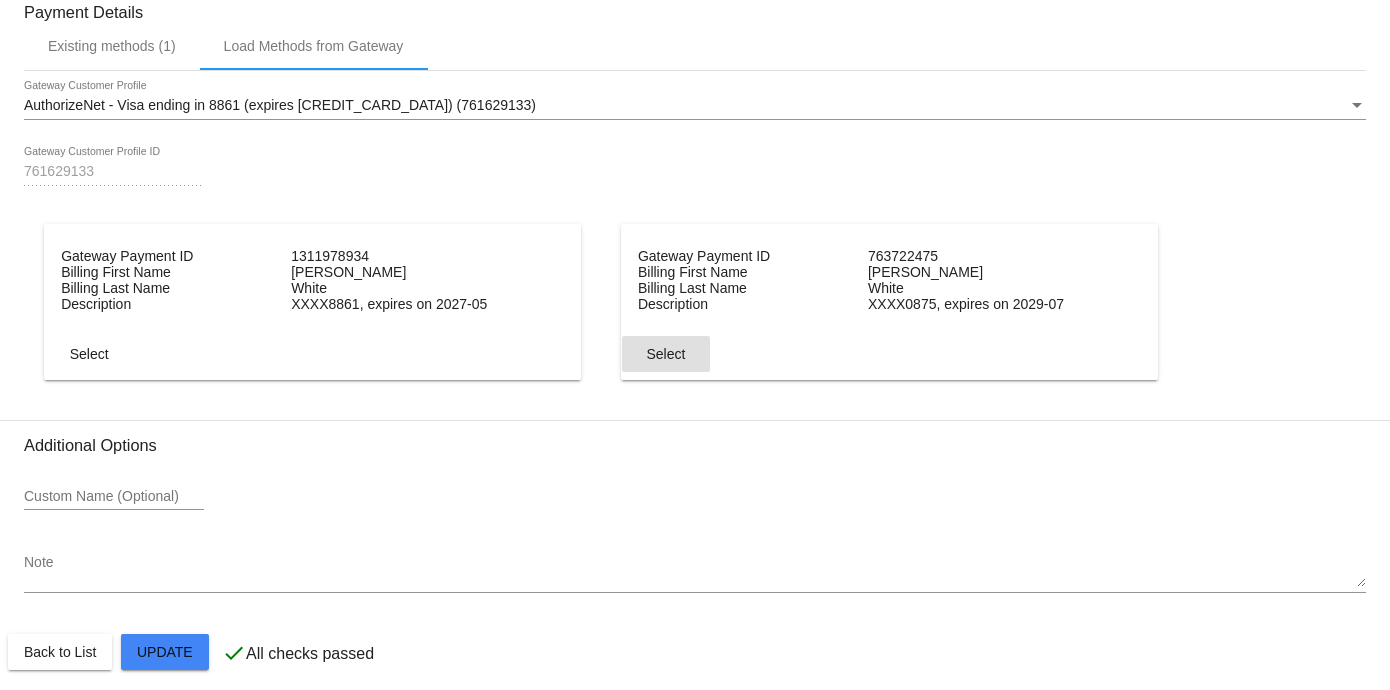 scroll, scrollTop: 1763, scrollLeft: 0, axis: vertical 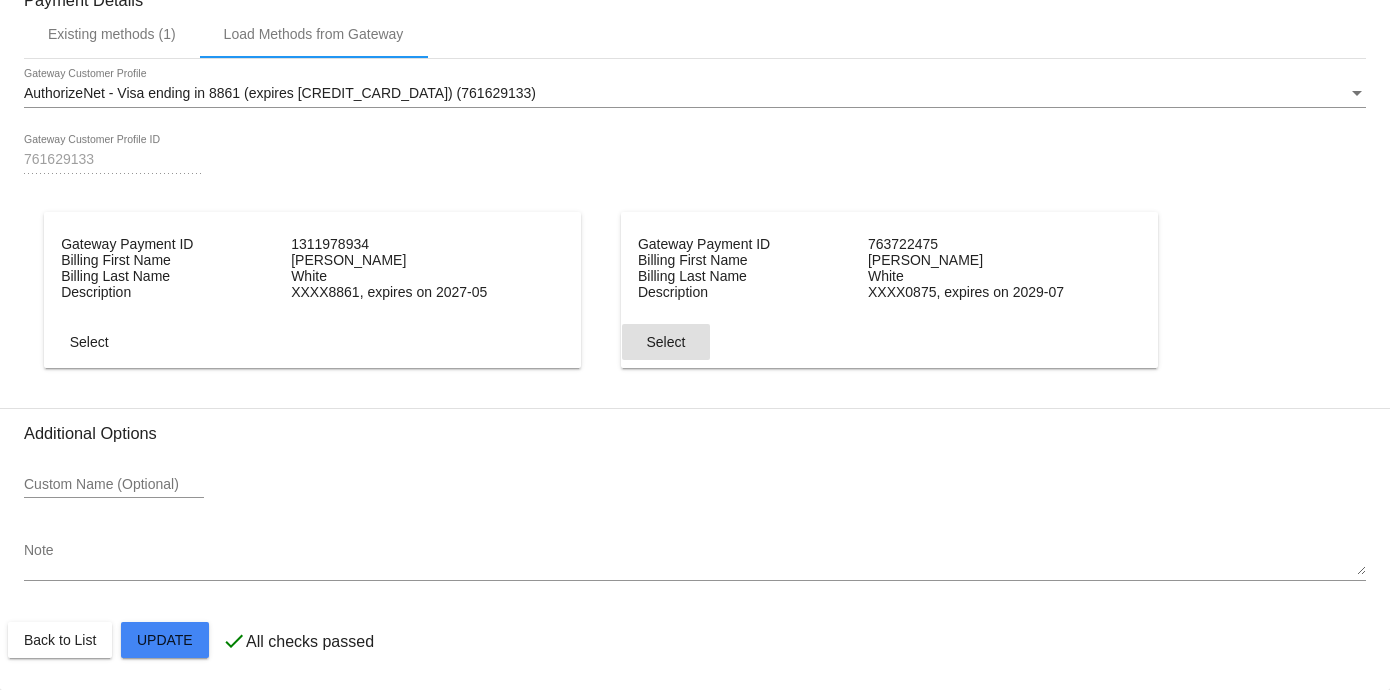 click on "Select" 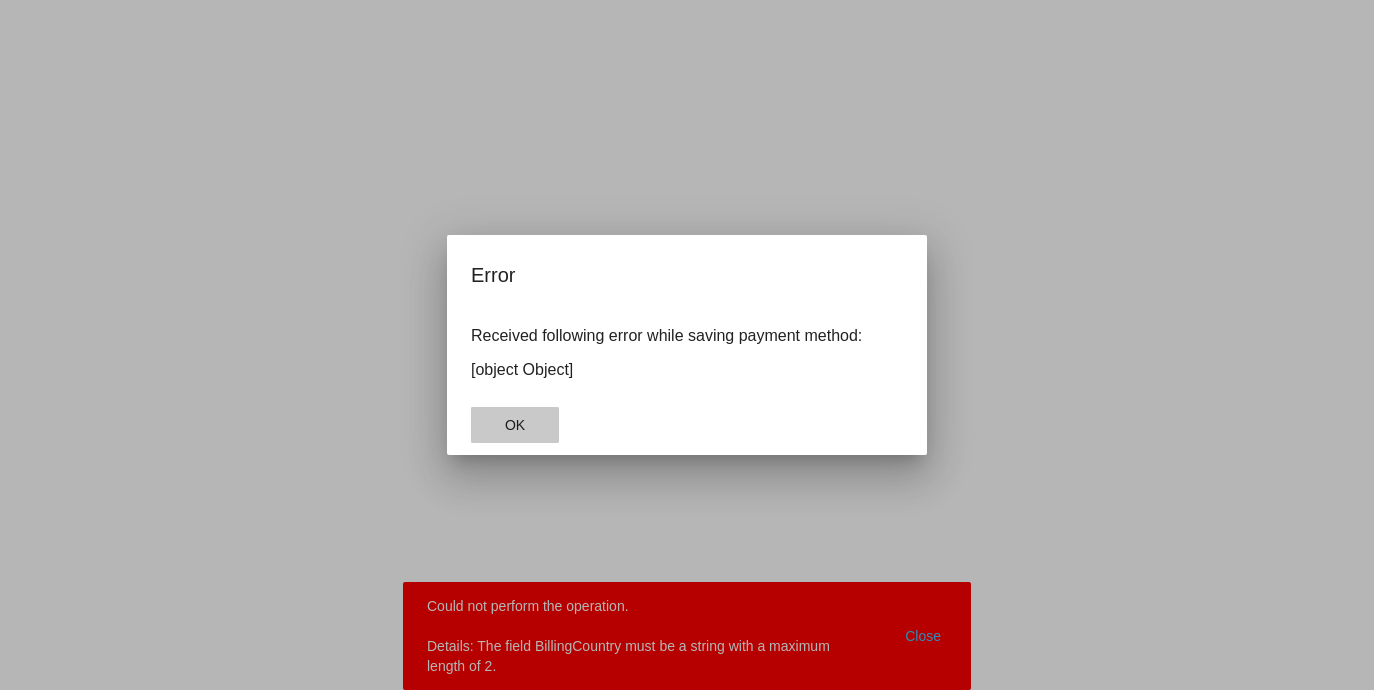 click on "OK" 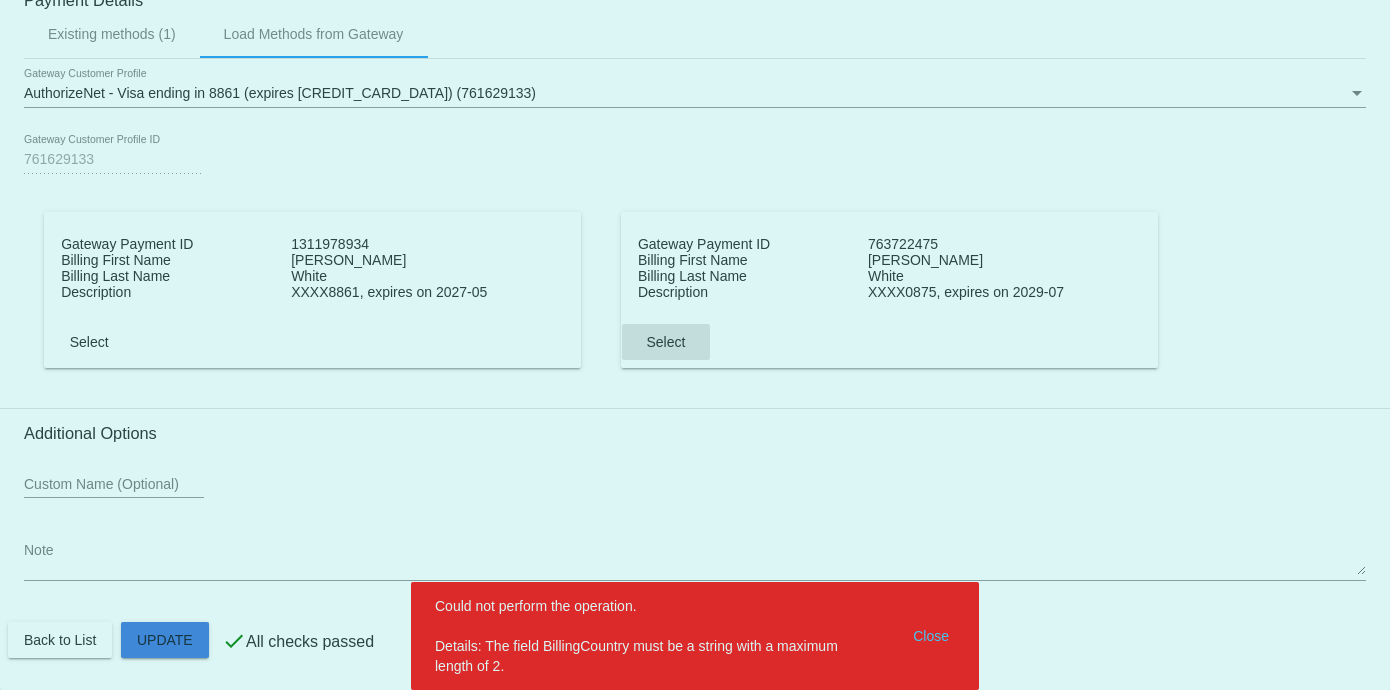 click on "Customer
6903476: Alfreda White
haml39@aol.com
Customer Shipping
Enter Shipping Address Select A Saved Address (1)
Alfreda
Shipping First Name
White
Shipping Last Name
US | USA
Shipping Country
8306 Carrollton Pkwy
Shipping Street 1
Shipping Street 2
New Carrollton
Shipping City
MD | Maryland
Shipping State
20784
Shipping Postcode
Scheduled Order Details
Frequency:
Every 1 months
Active
Status
2" 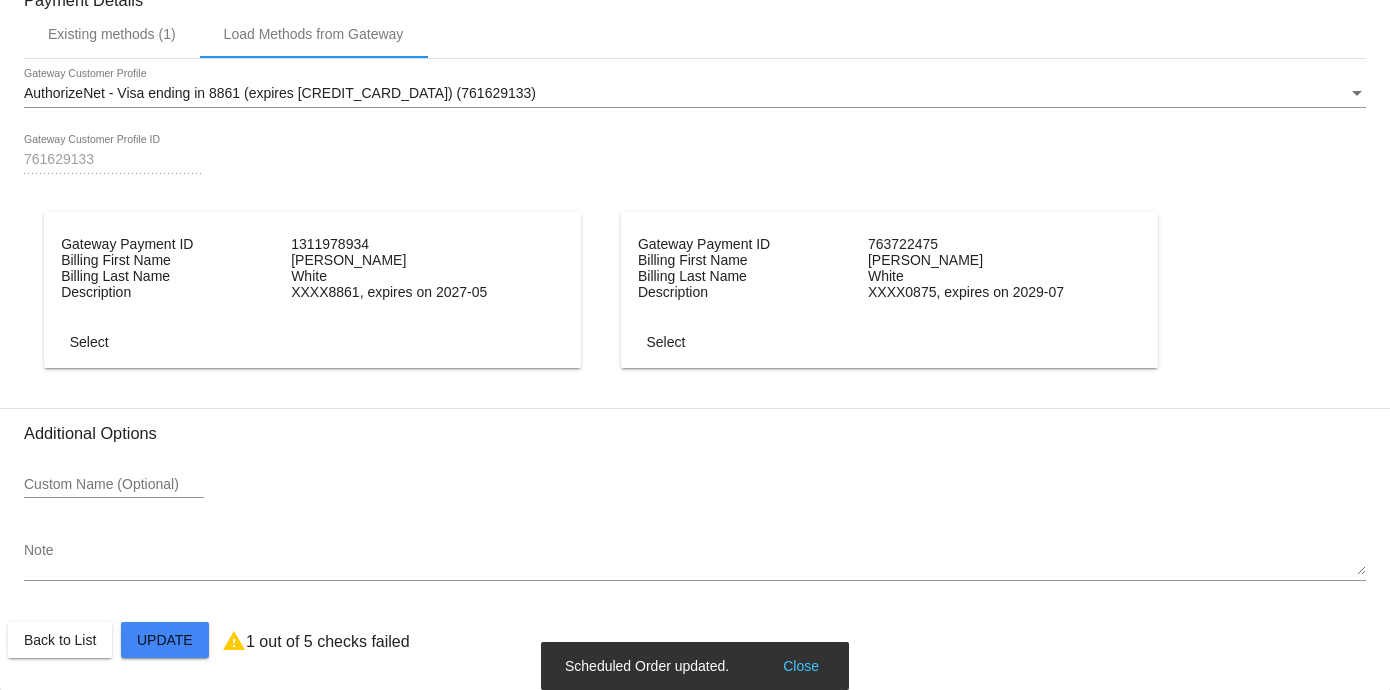 click on "Close" at bounding box center [801, 666] 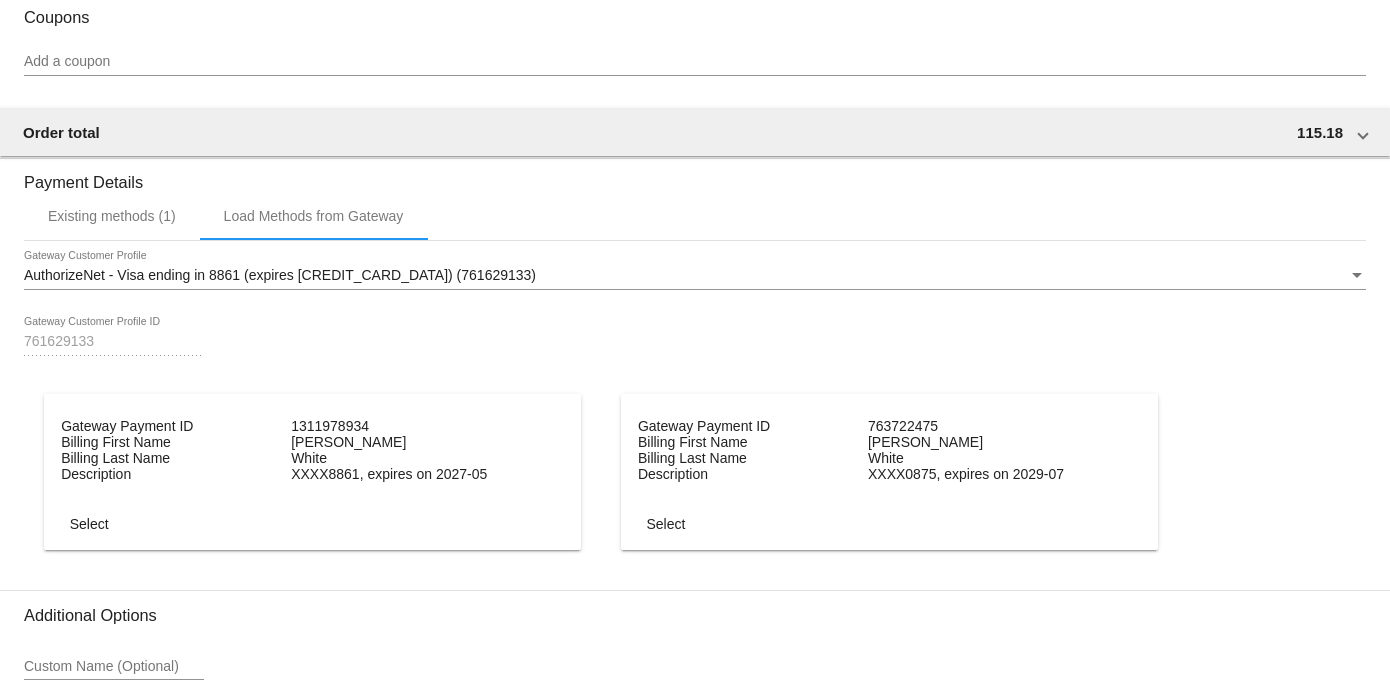 scroll, scrollTop: 837, scrollLeft: 0, axis: vertical 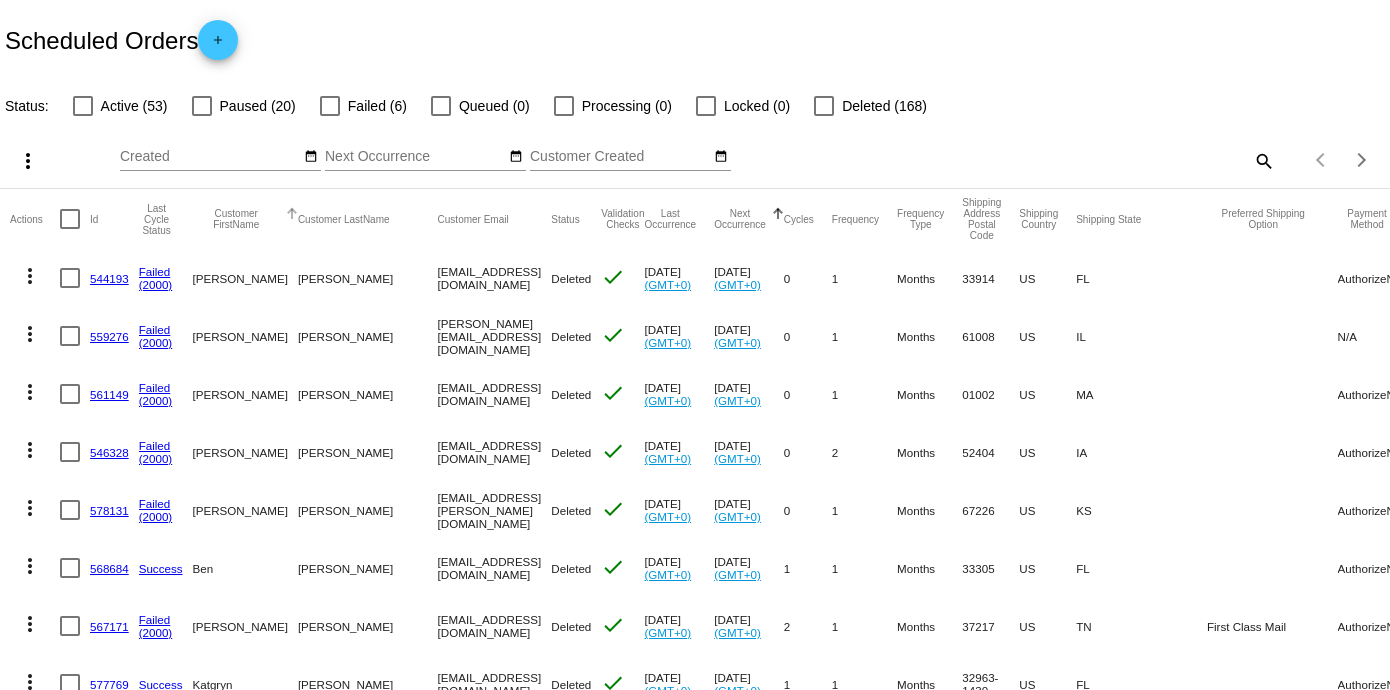 click on "Customer FirstName" 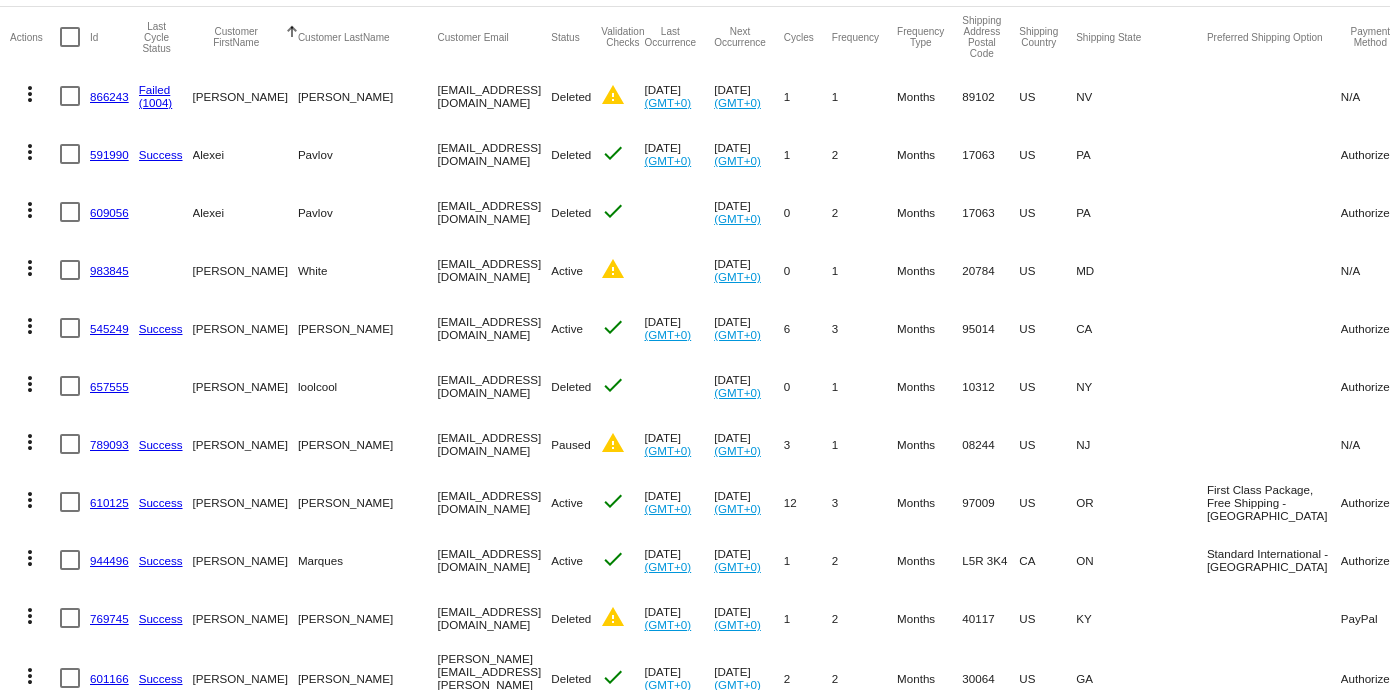scroll, scrollTop: 370, scrollLeft: 0, axis: vertical 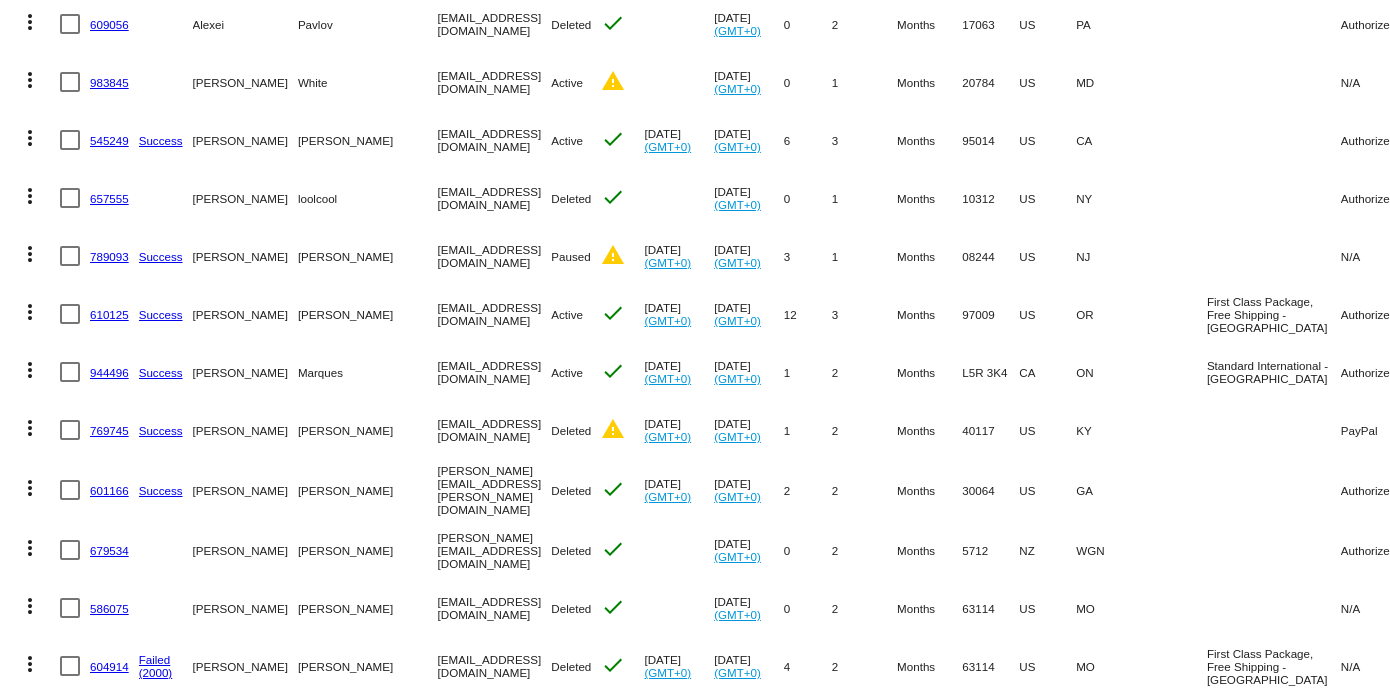 click on "983845" 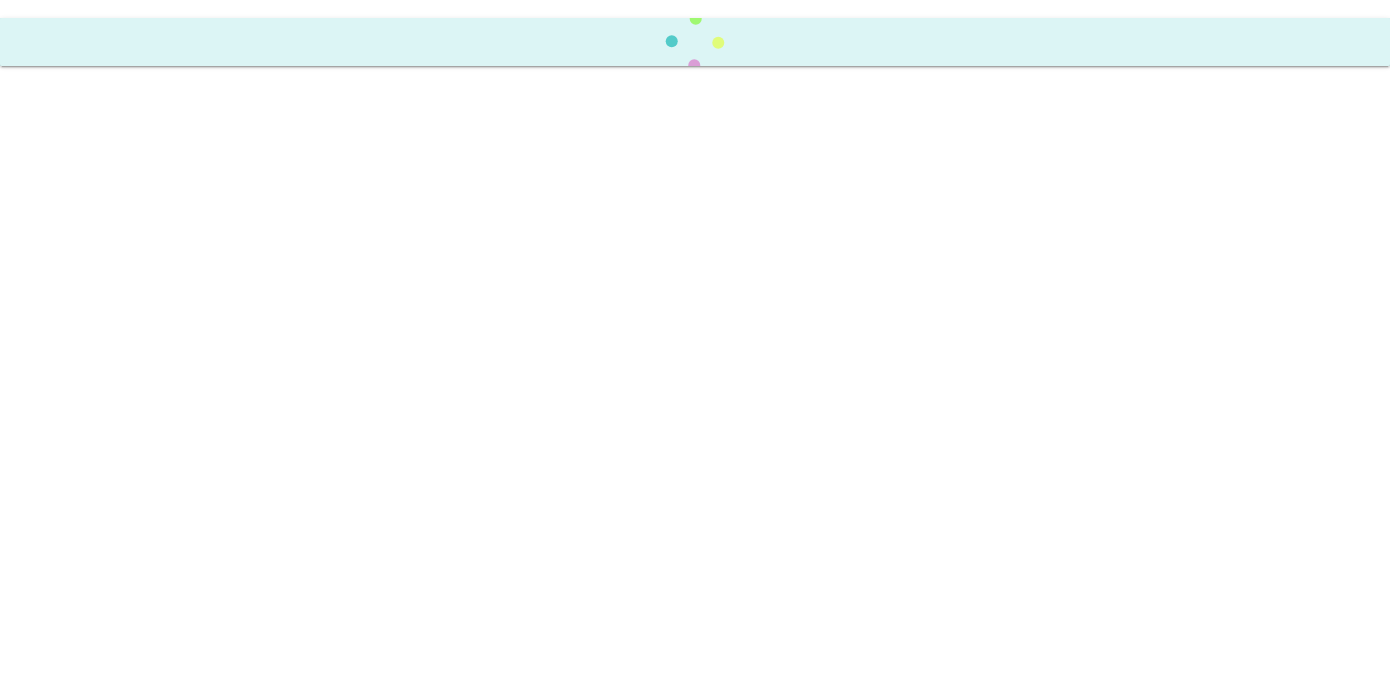 scroll, scrollTop: 0, scrollLeft: 0, axis: both 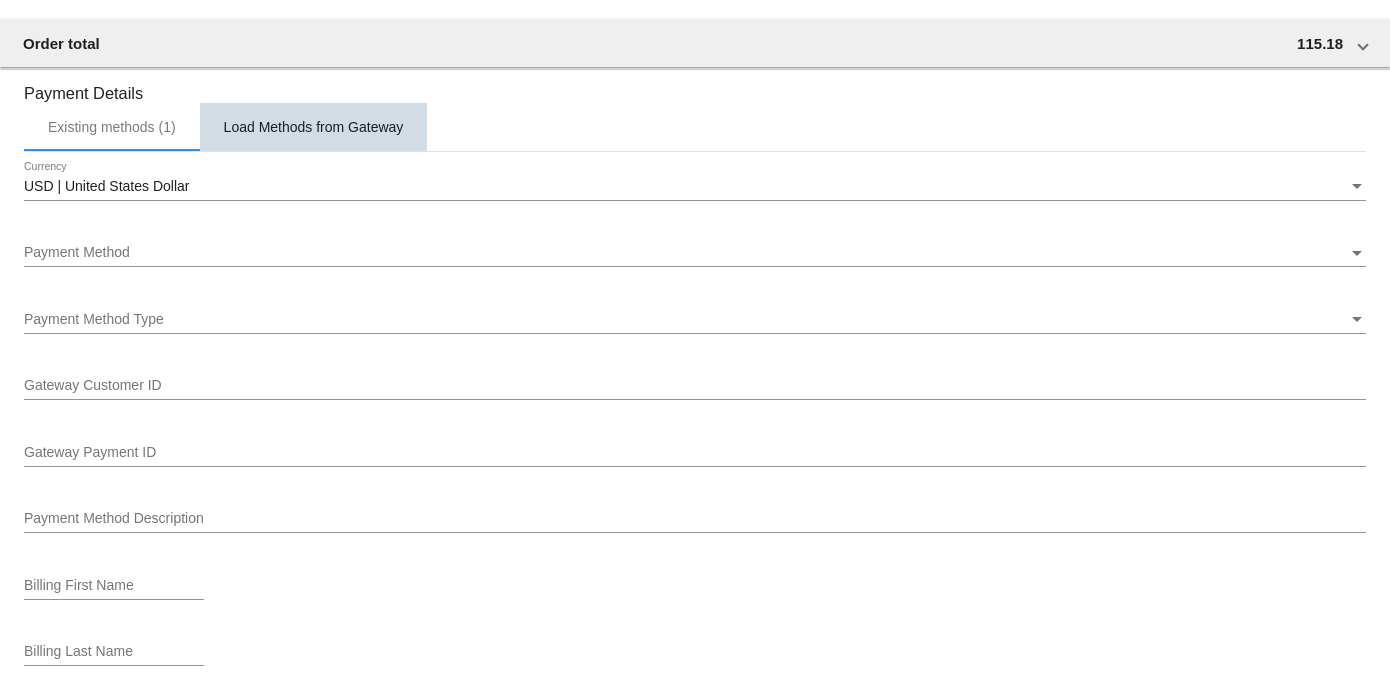 click on "Load Methods from Gateway" at bounding box center [314, 127] 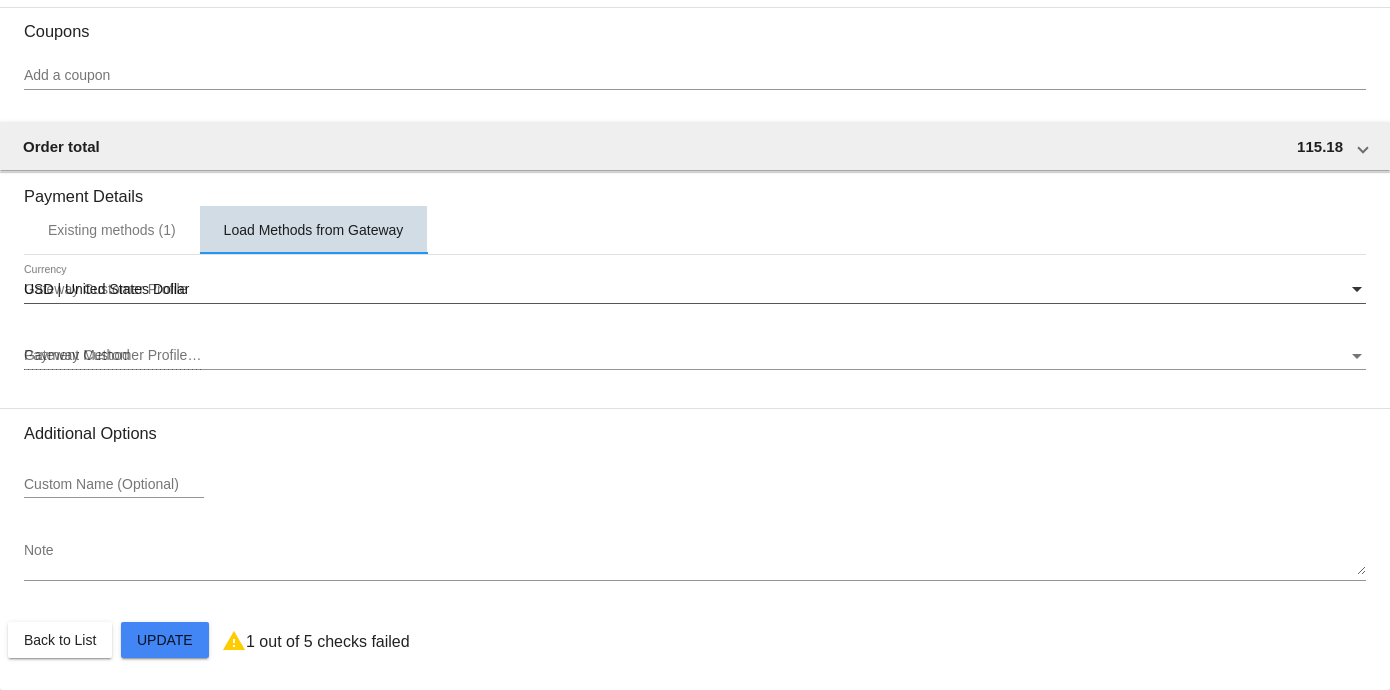 scroll, scrollTop: 1565, scrollLeft: 0, axis: vertical 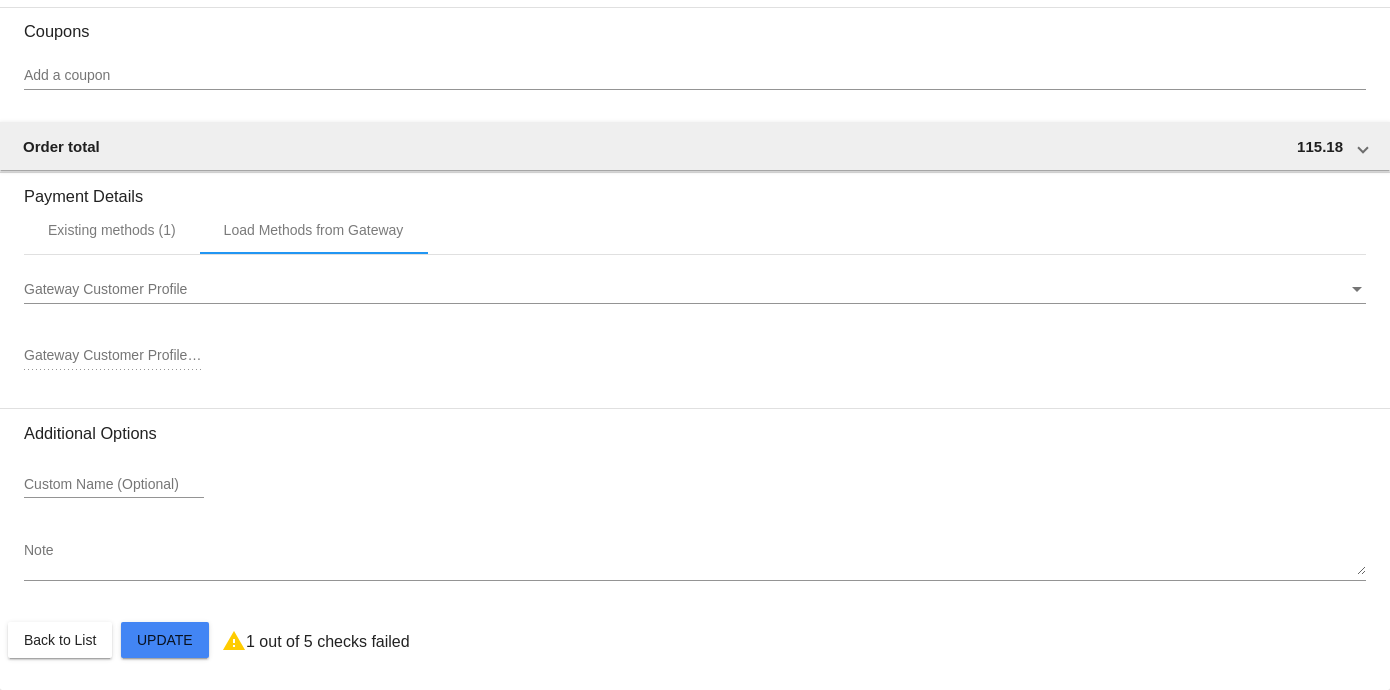 click on "Gateway Customer Profile" at bounding box center (686, 290) 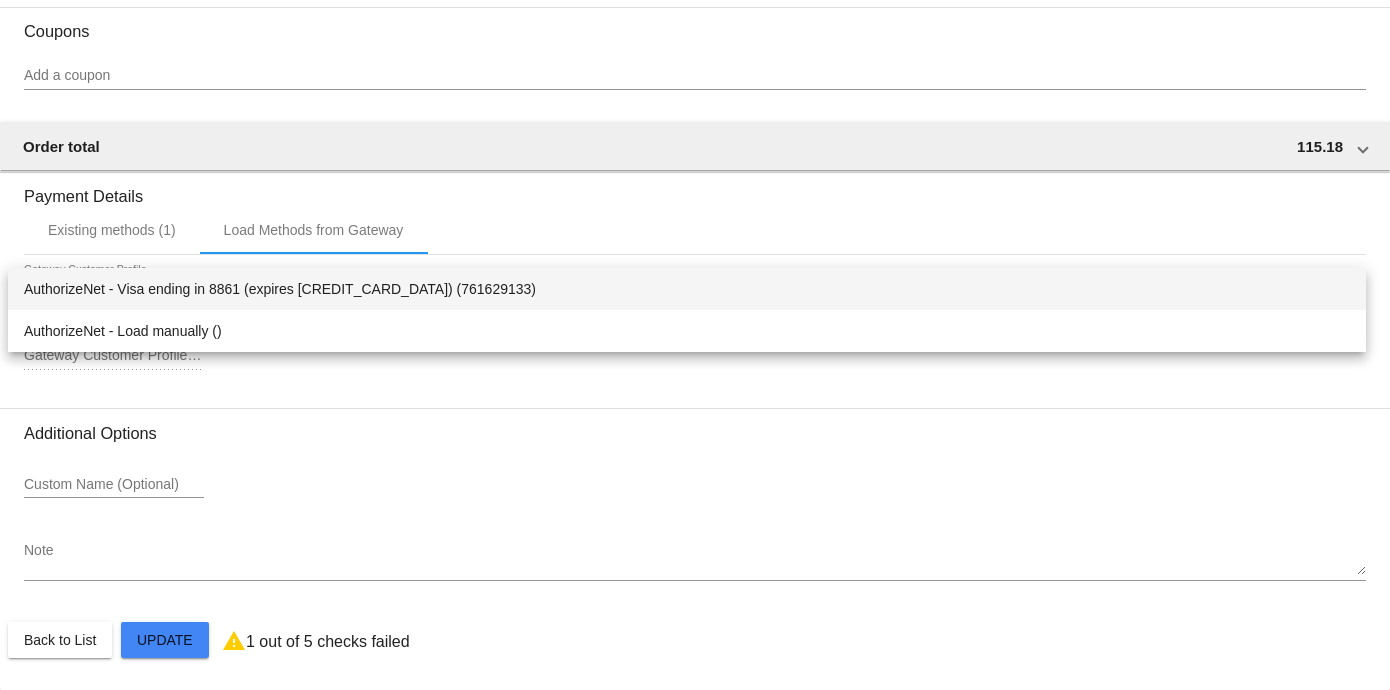 click at bounding box center [695, 345] 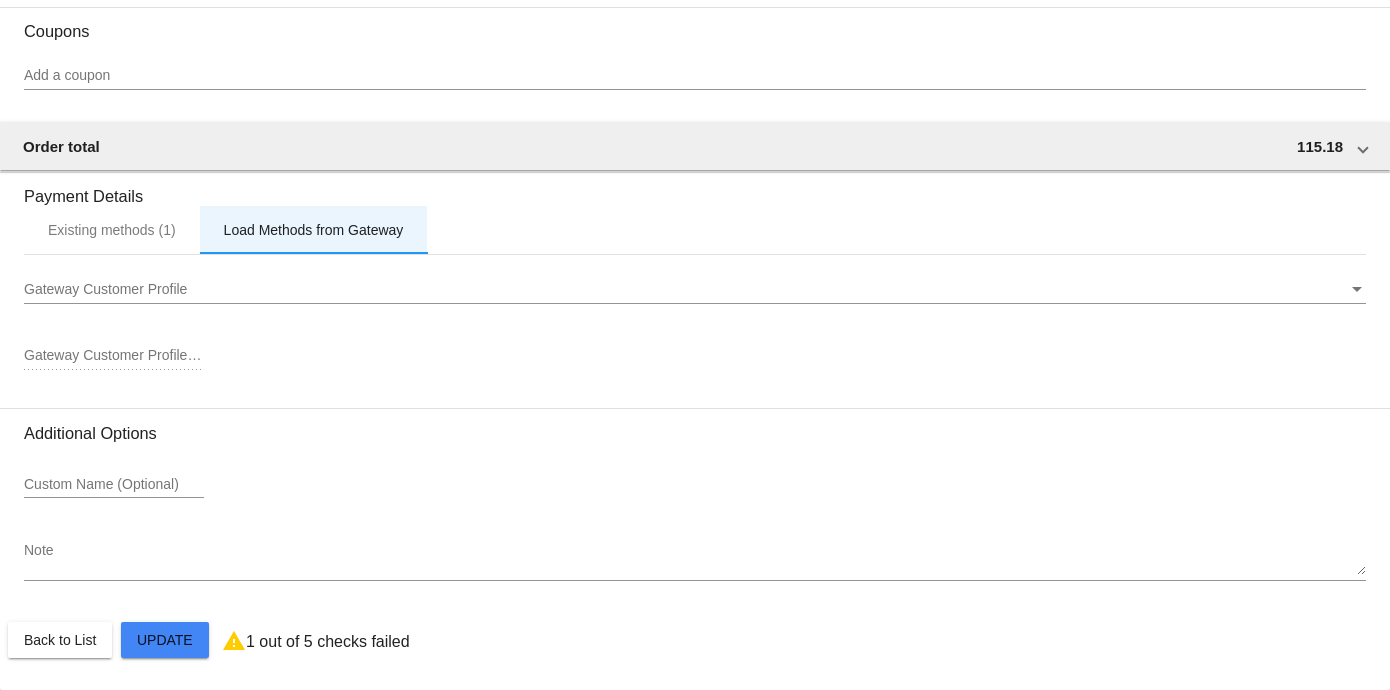 click on "Load Methods from Gateway" at bounding box center (314, 230) 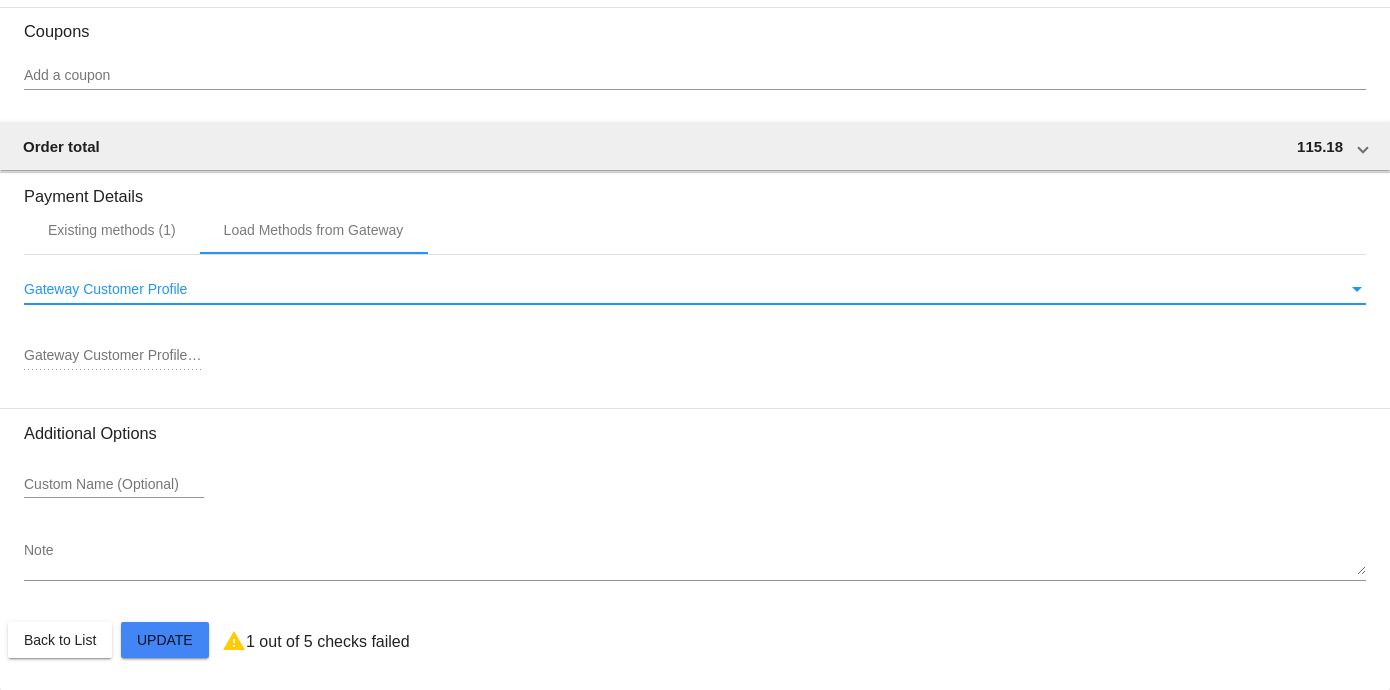 click on "Gateway Customer Profile" at bounding box center (105, 289) 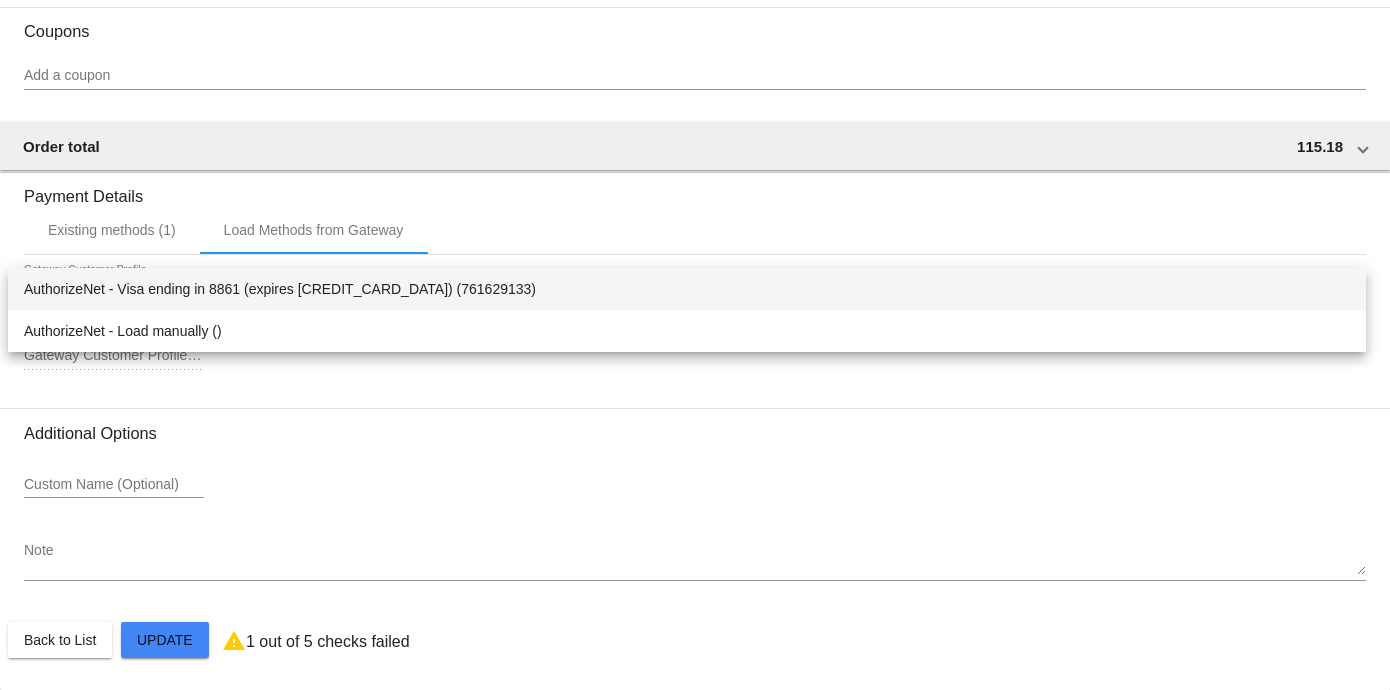 click at bounding box center [695, 345] 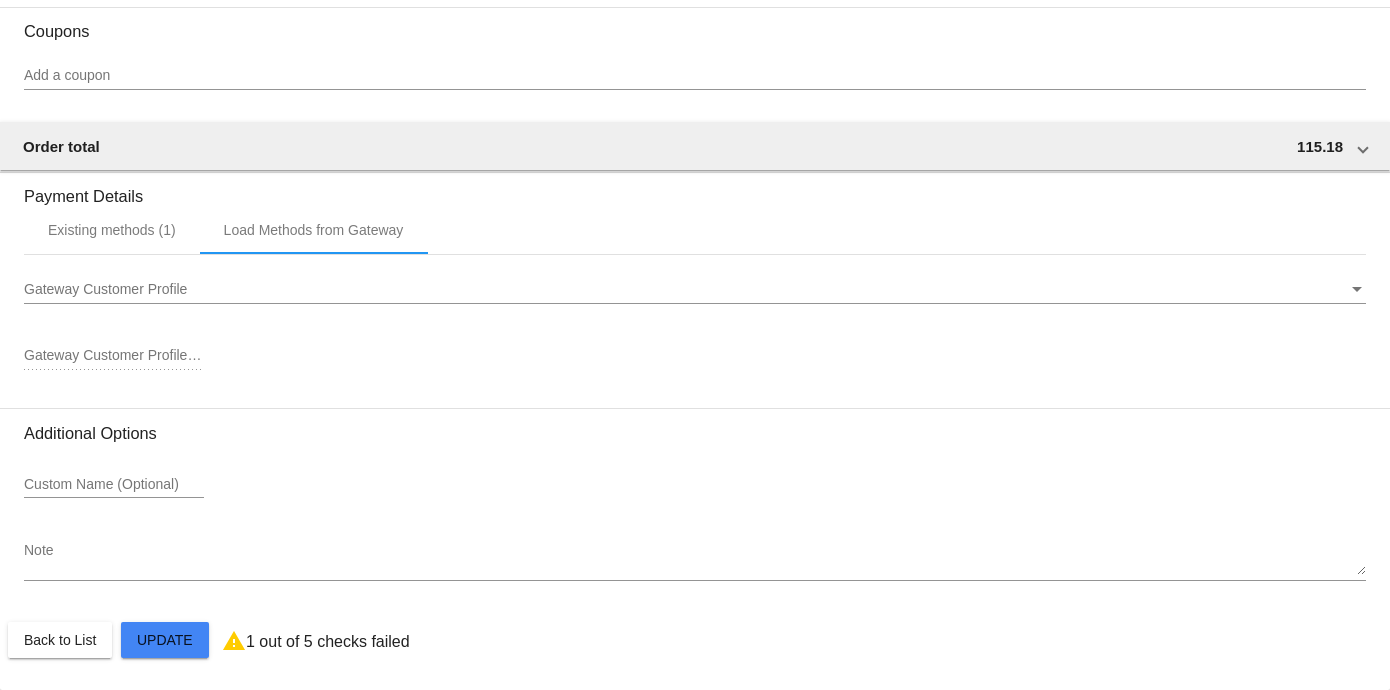 click on "Gateway Customer Profile
Gateway Customer Profile" at bounding box center [695, 284] 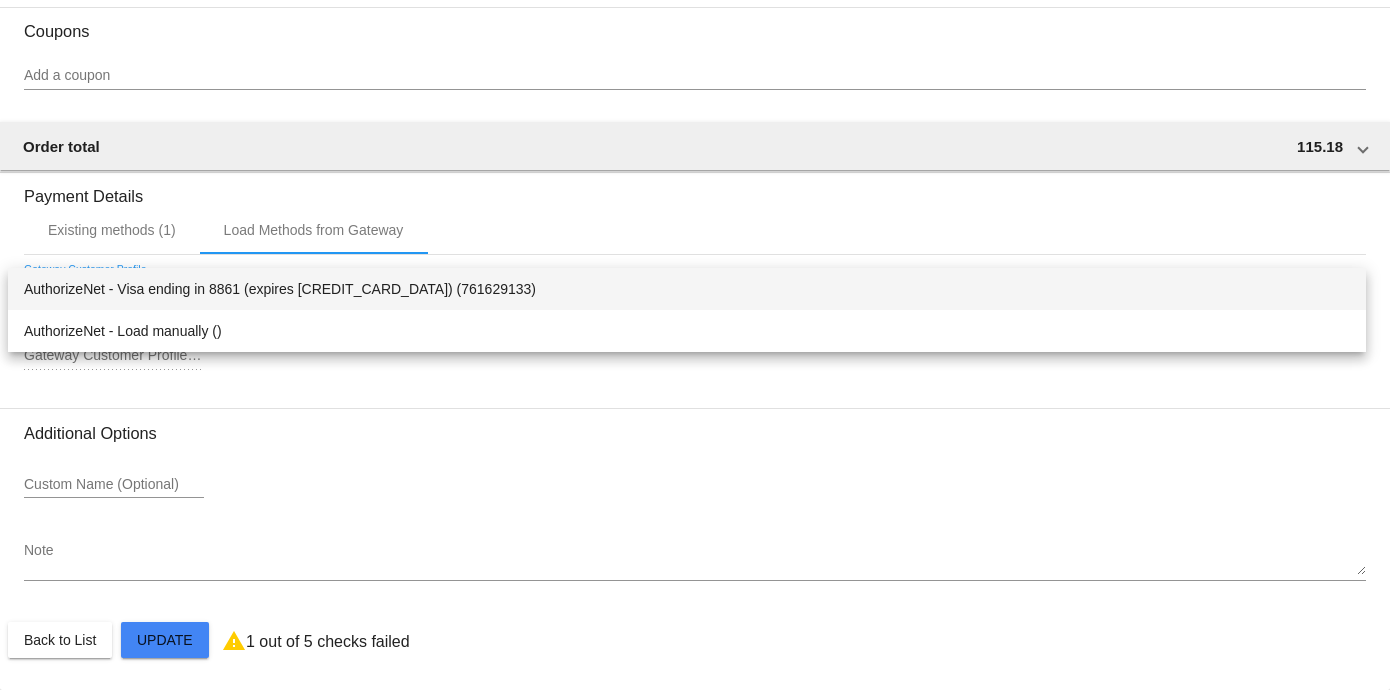 click at bounding box center [695, 345] 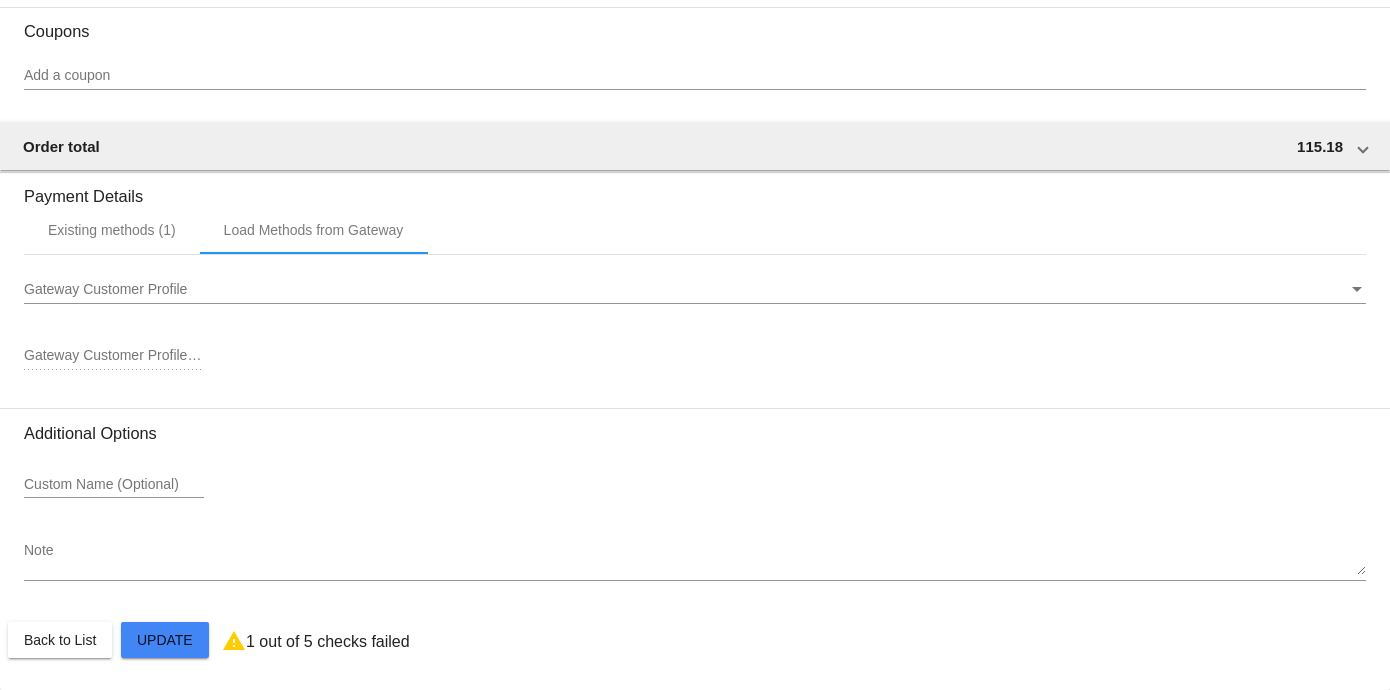 click on "Gateway Customer Profile" at bounding box center [686, 290] 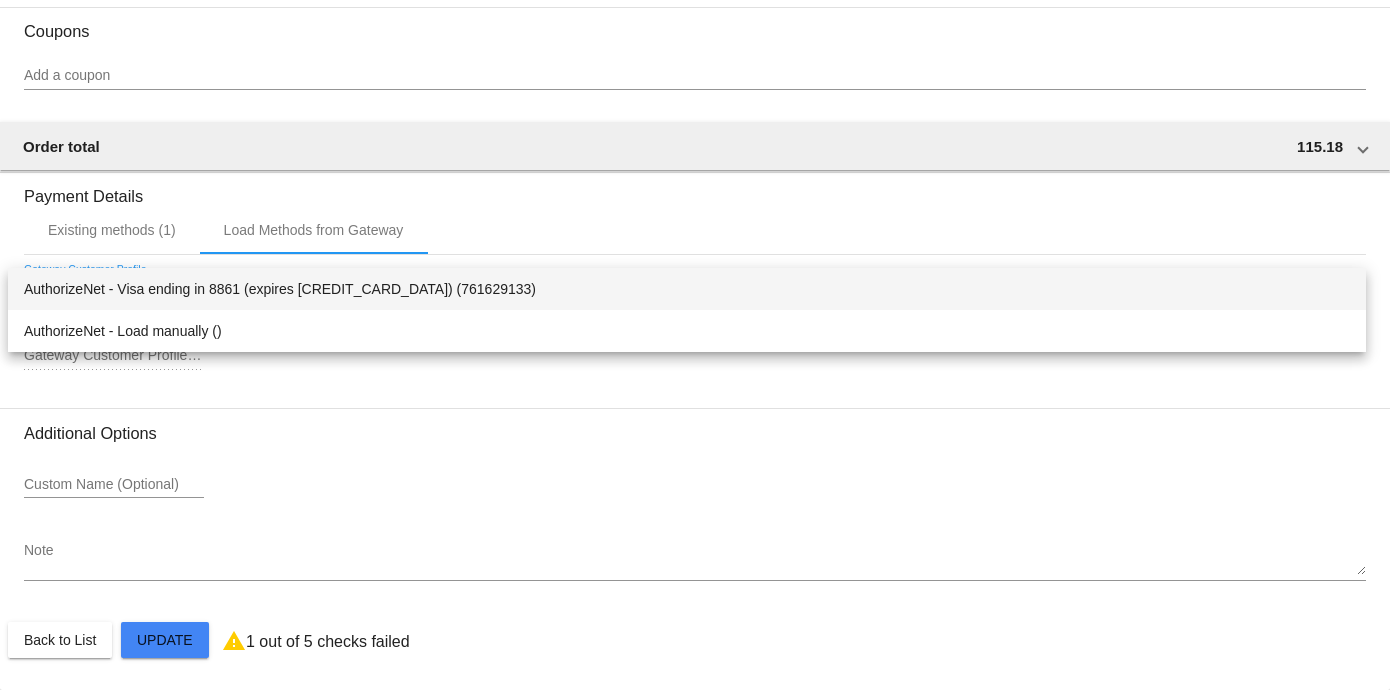 click on "AuthorizeNet - Visa ending in 8861 (expires [CREDIT_CARD_DATA]) (761629133)" at bounding box center [687, 289] 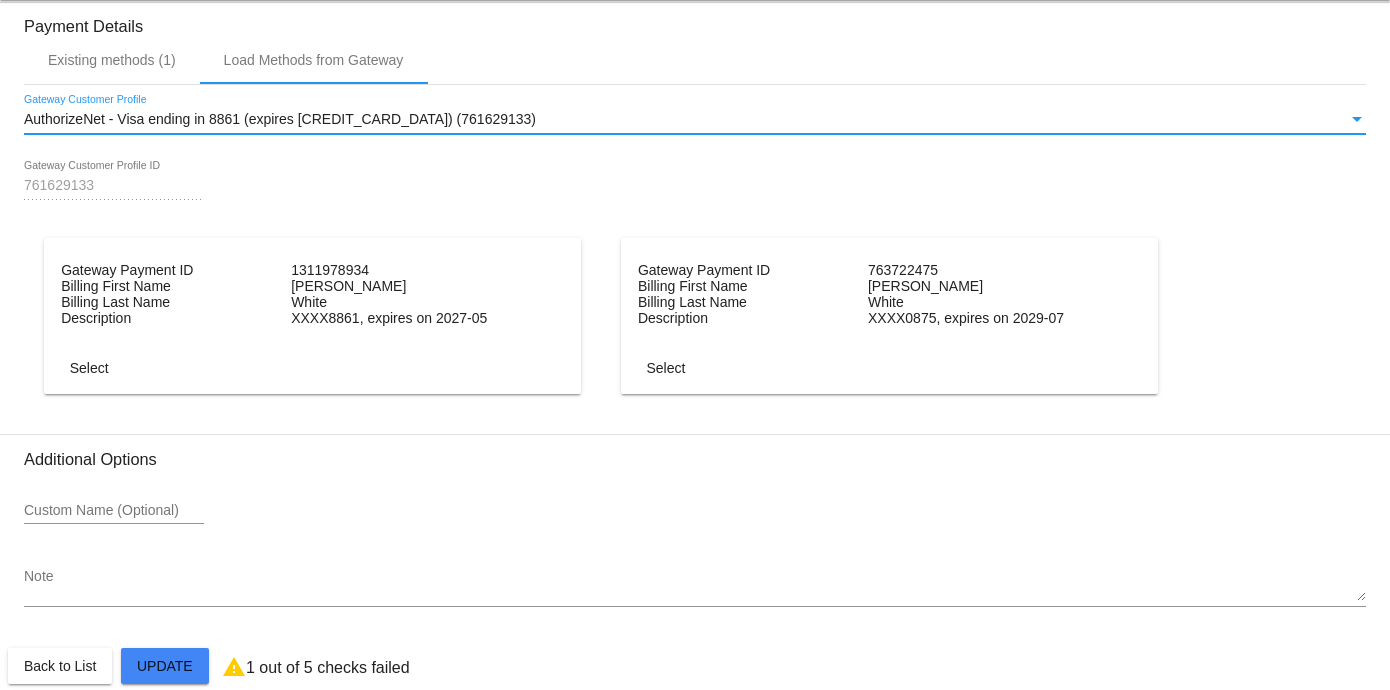 scroll, scrollTop: 1763, scrollLeft: 0, axis: vertical 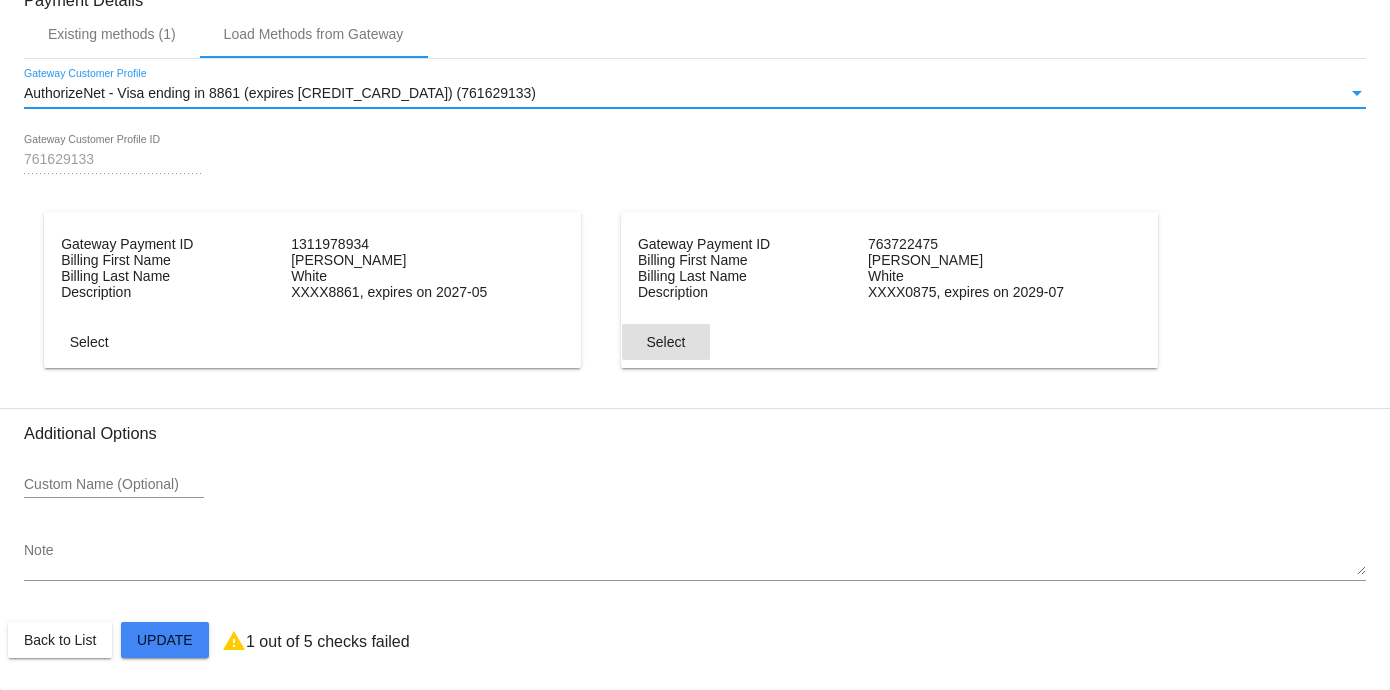click on "Select" 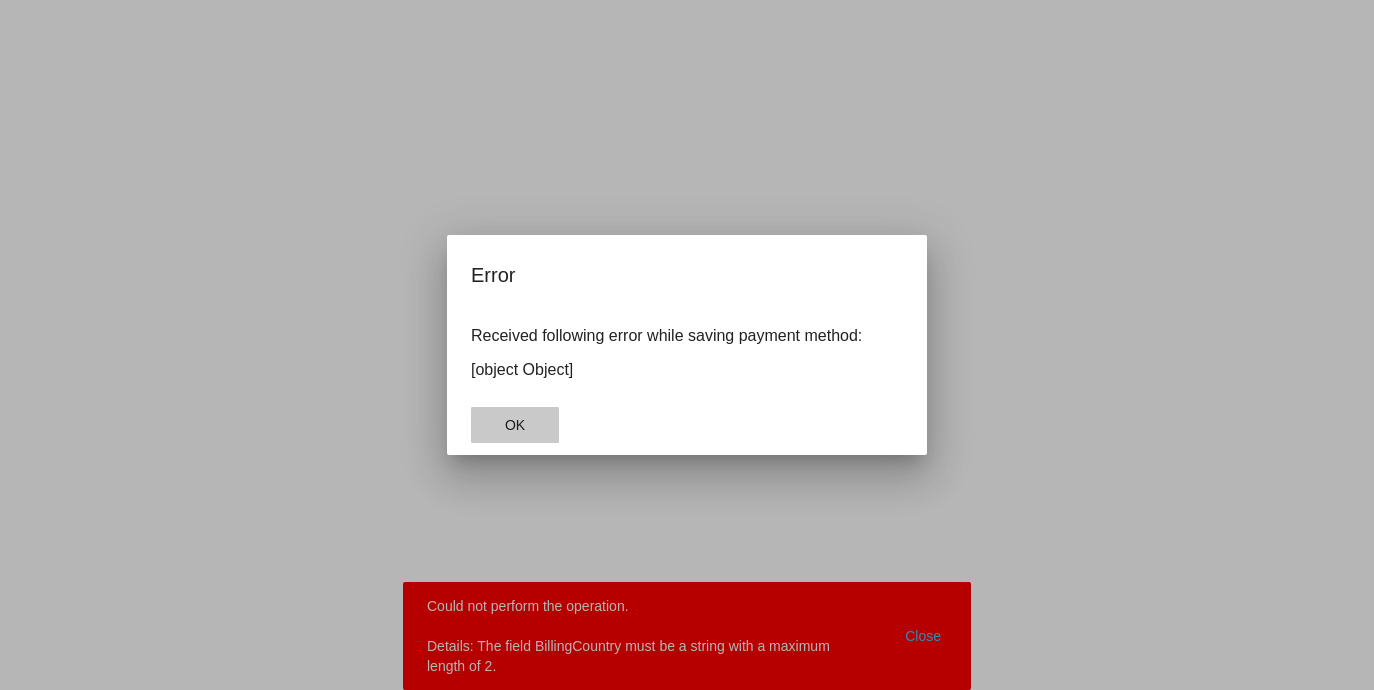 click on "OK" 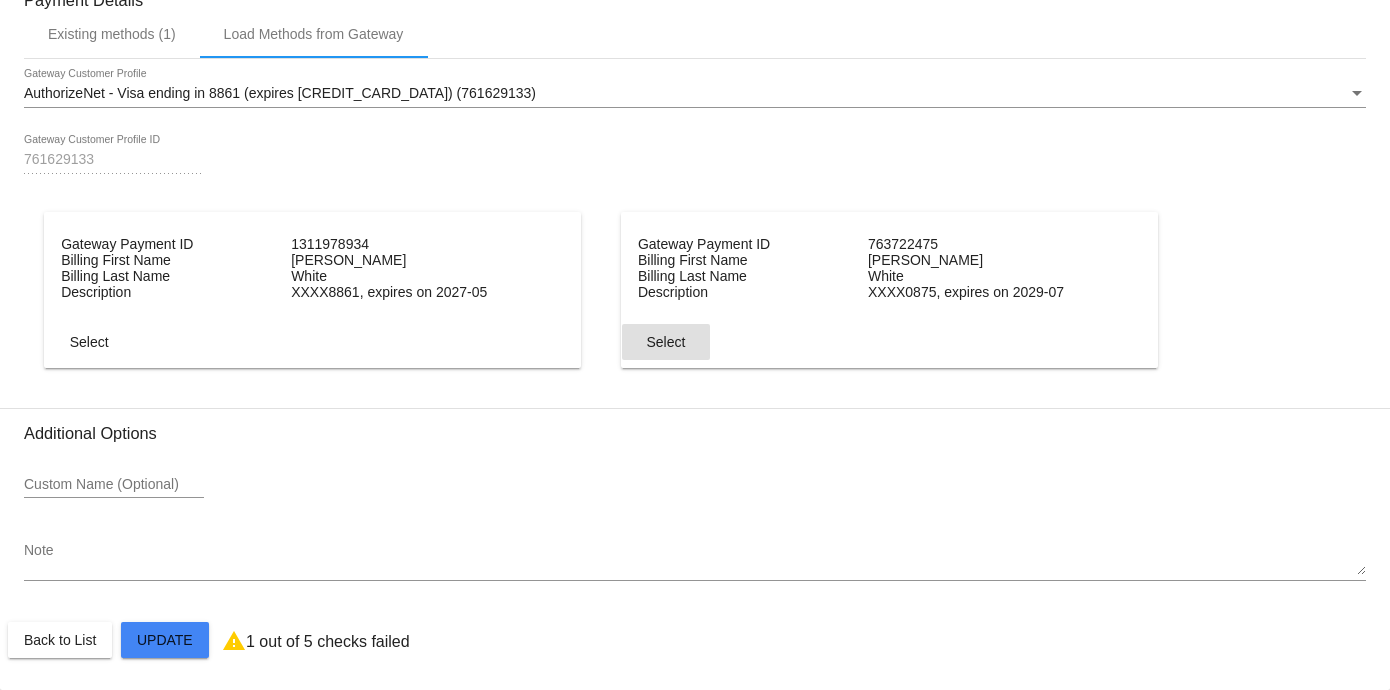 scroll, scrollTop: 1393, scrollLeft: 0, axis: vertical 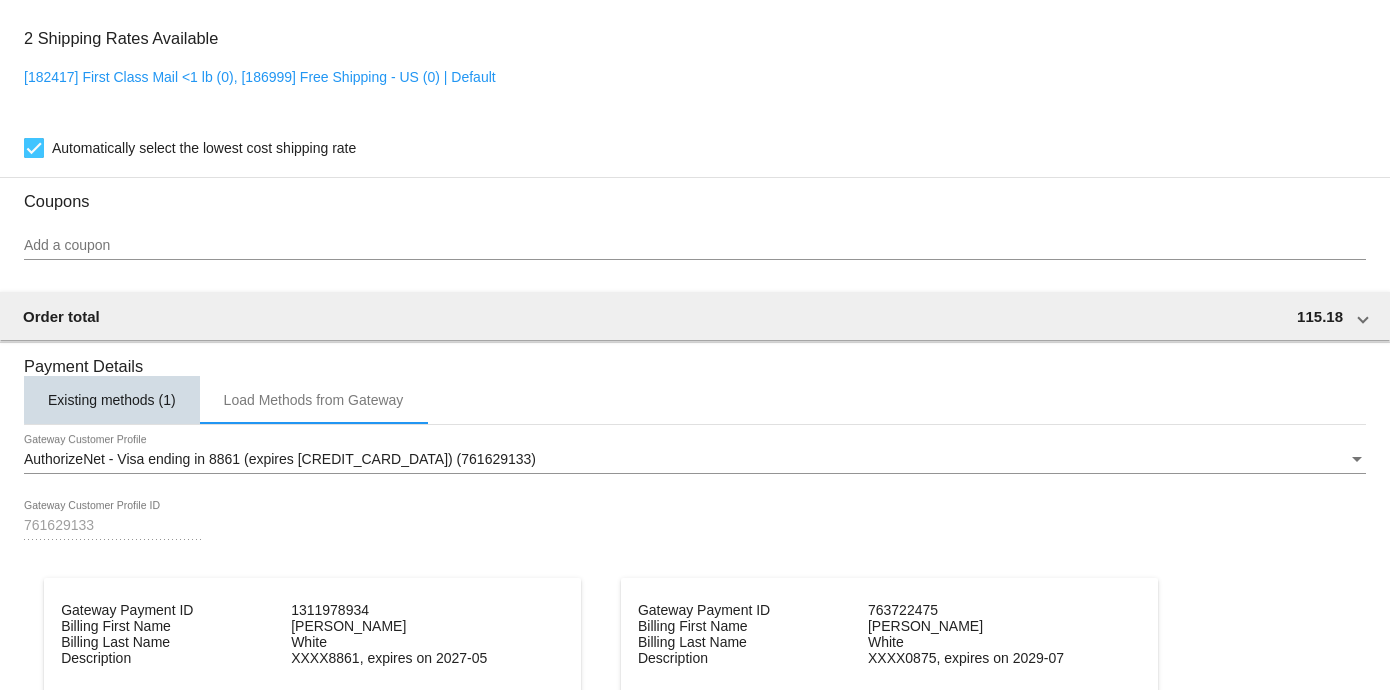click on "Existing methods (1)" at bounding box center (112, 400) 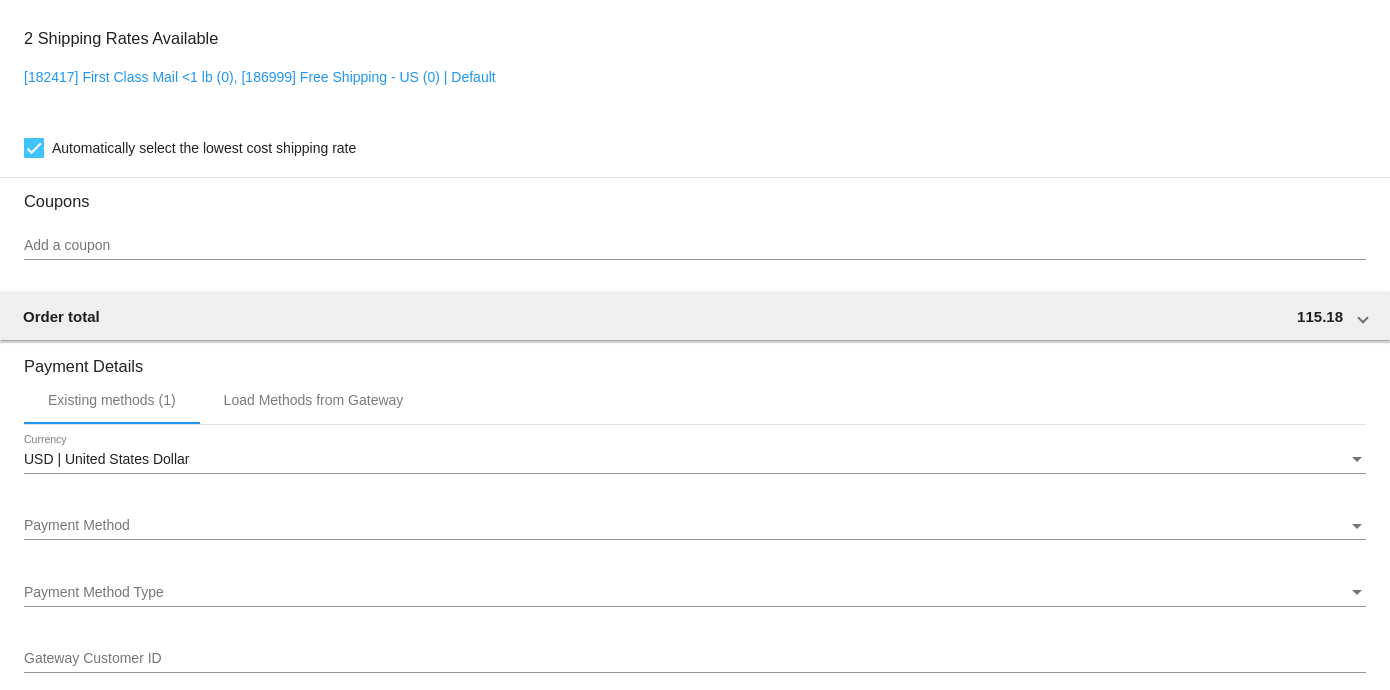 click on "Payment Method" at bounding box center (686, 526) 